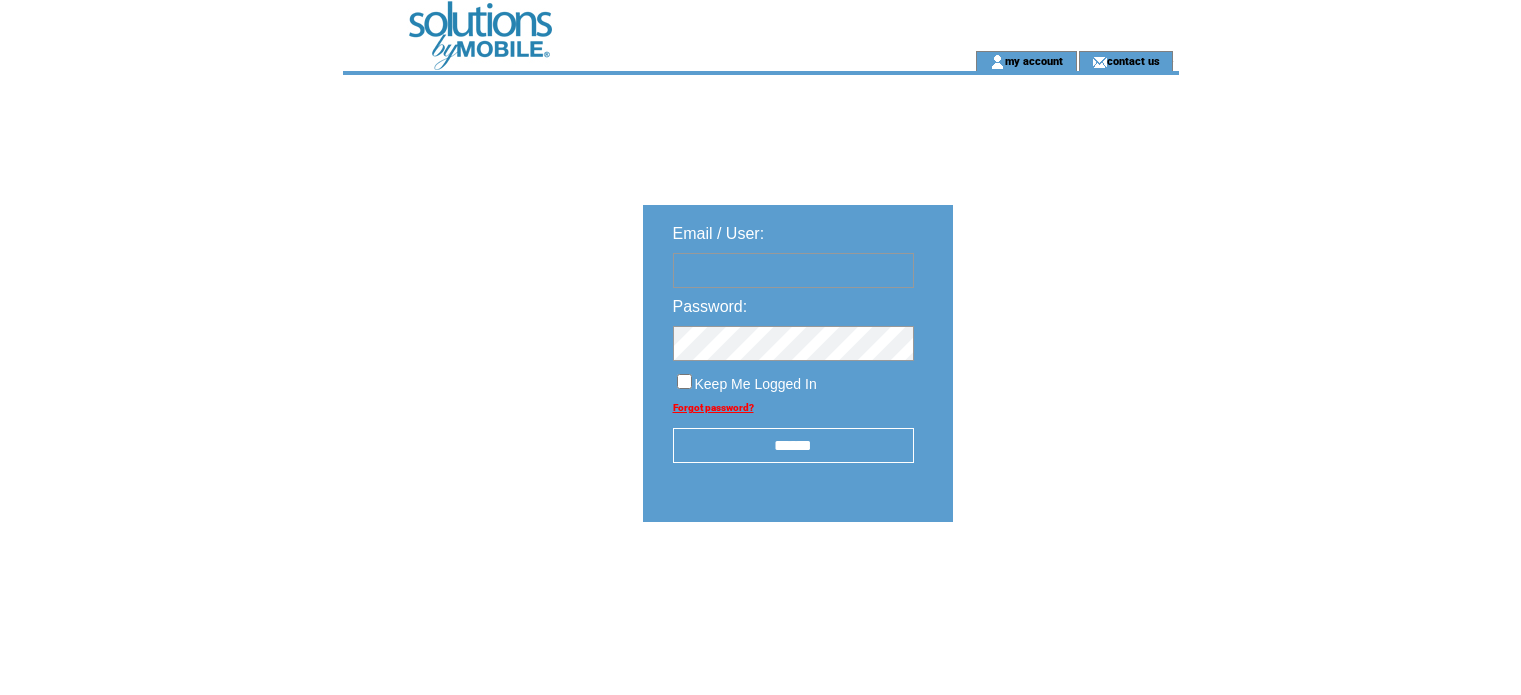 scroll, scrollTop: 0, scrollLeft: 0, axis: both 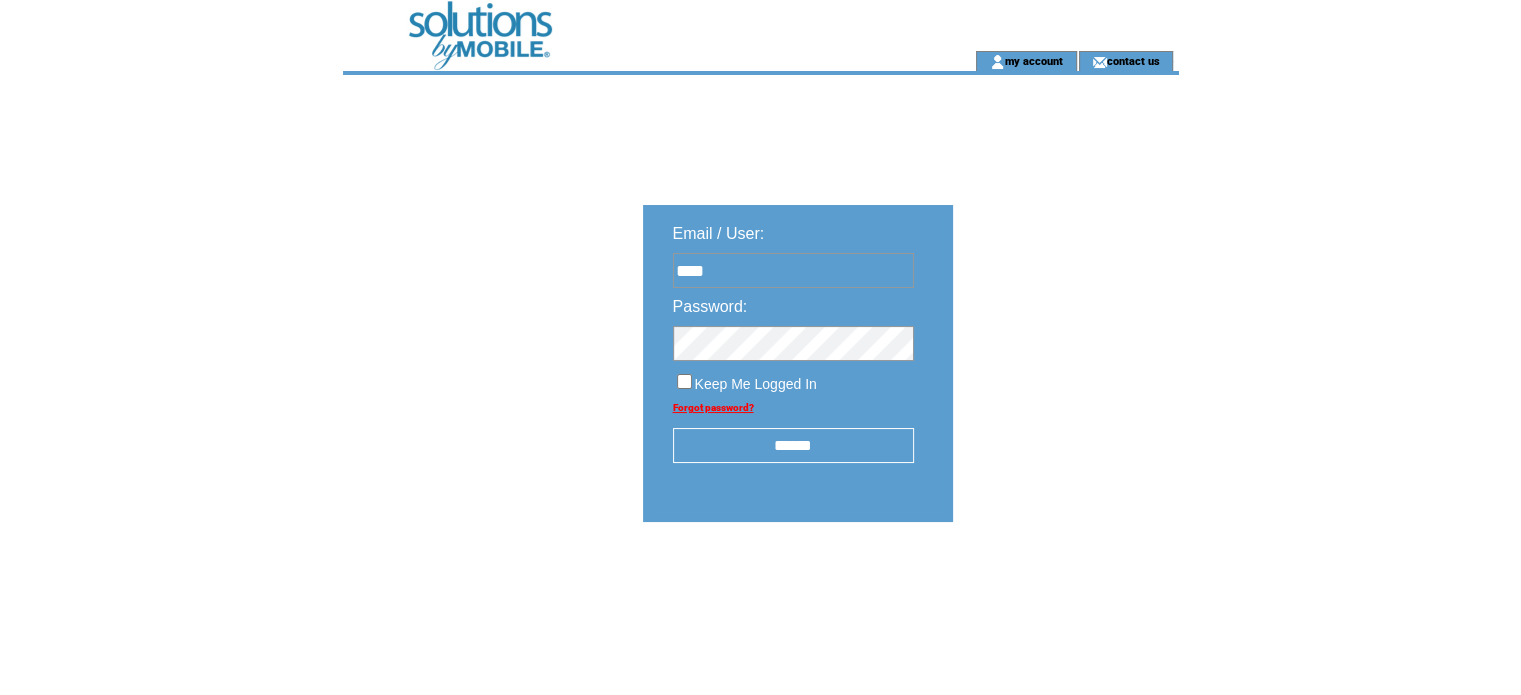 type on "**********" 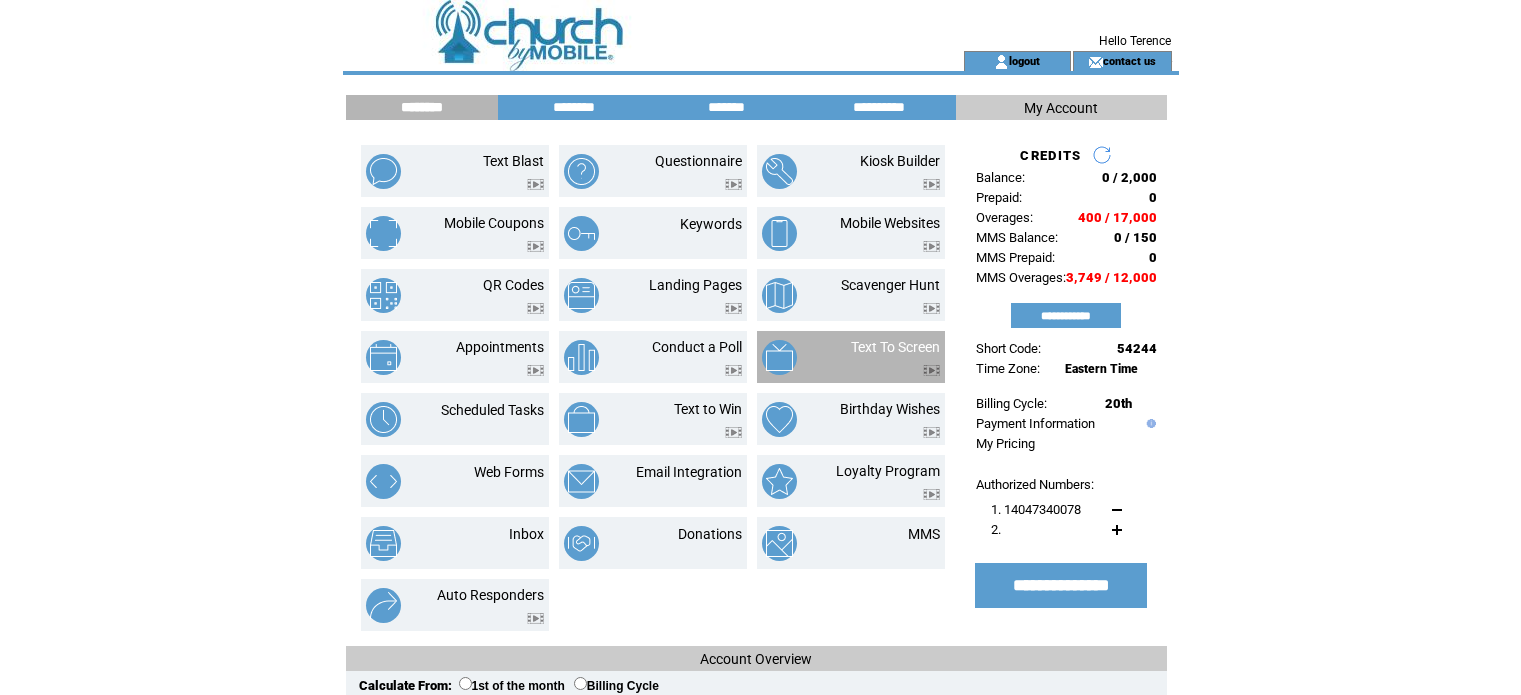 scroll, scrollTop: 0, scrollLeft: 0, axis: both 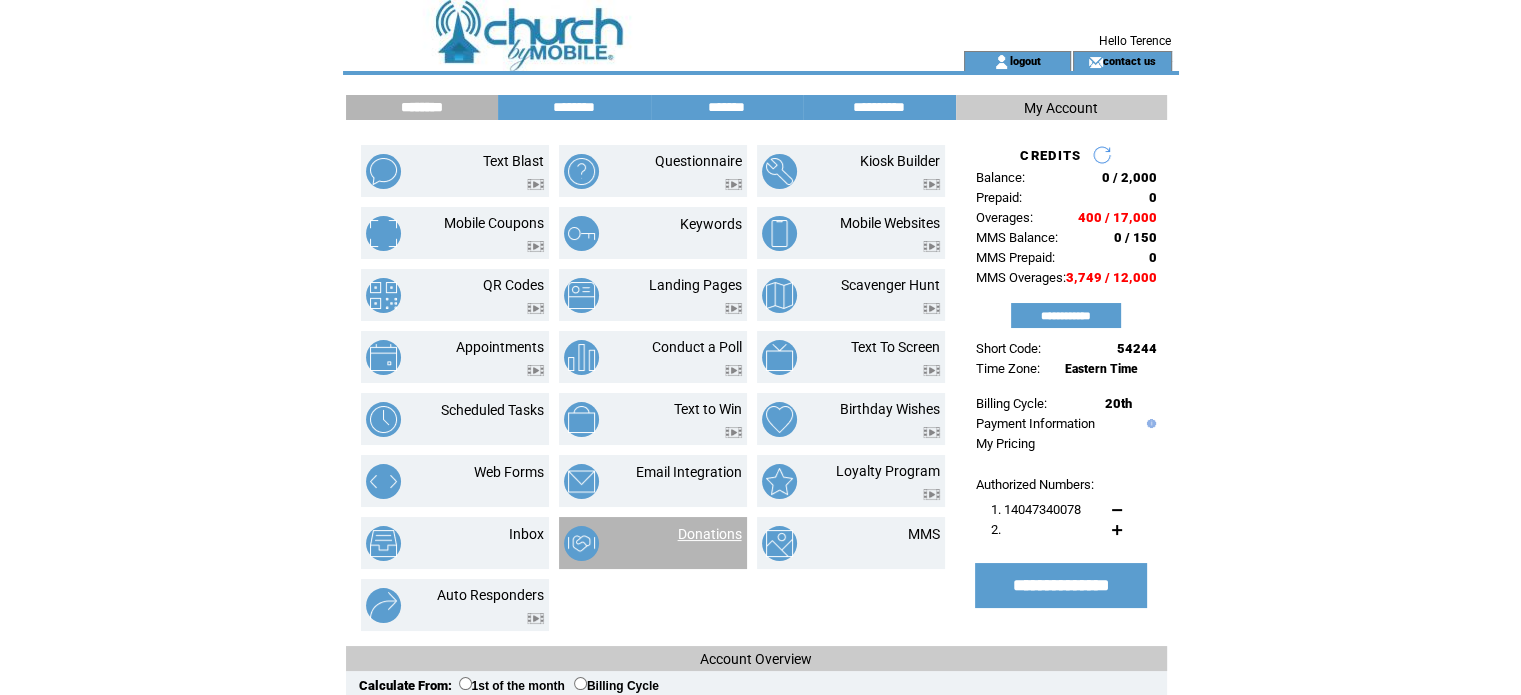 click on "Donations" at bounding box center [710, 534] 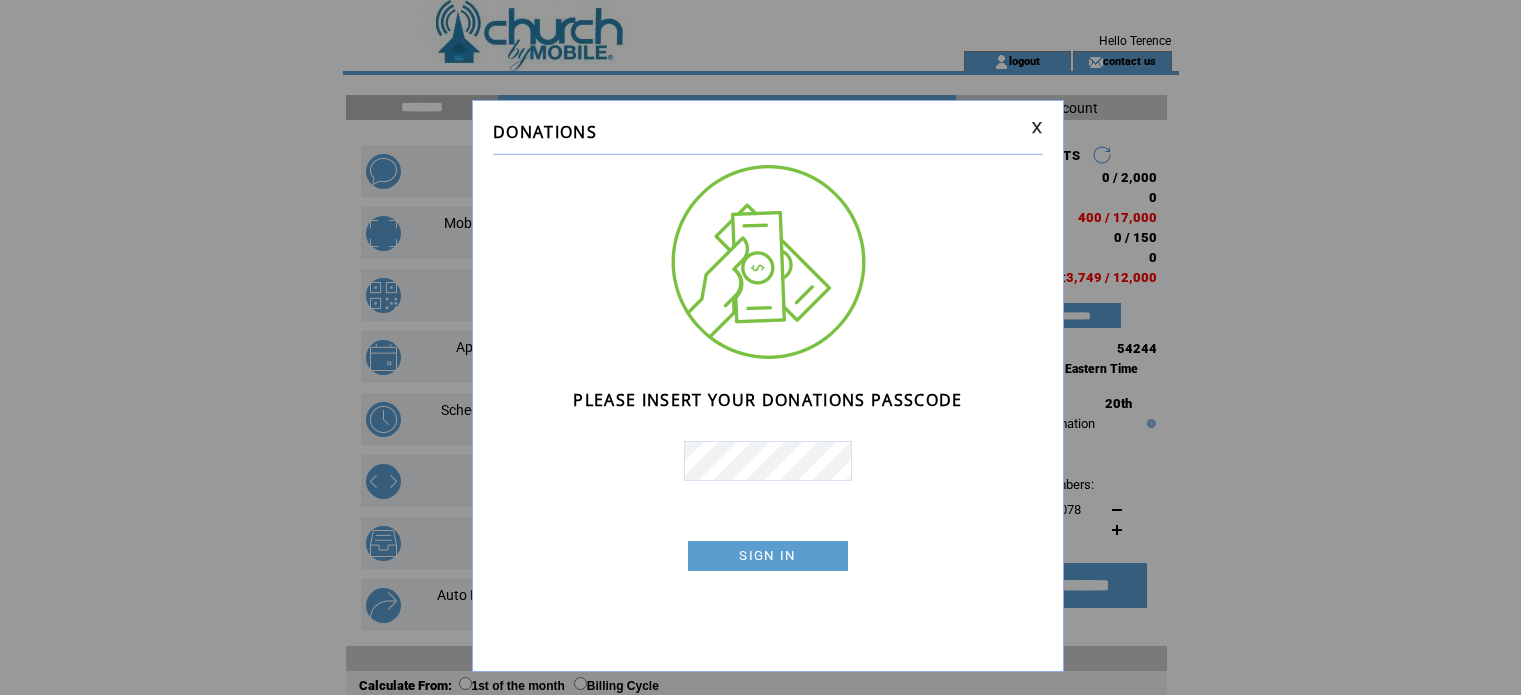 scroll, scrollTop: 0, scrollLeft: 0, axis: both 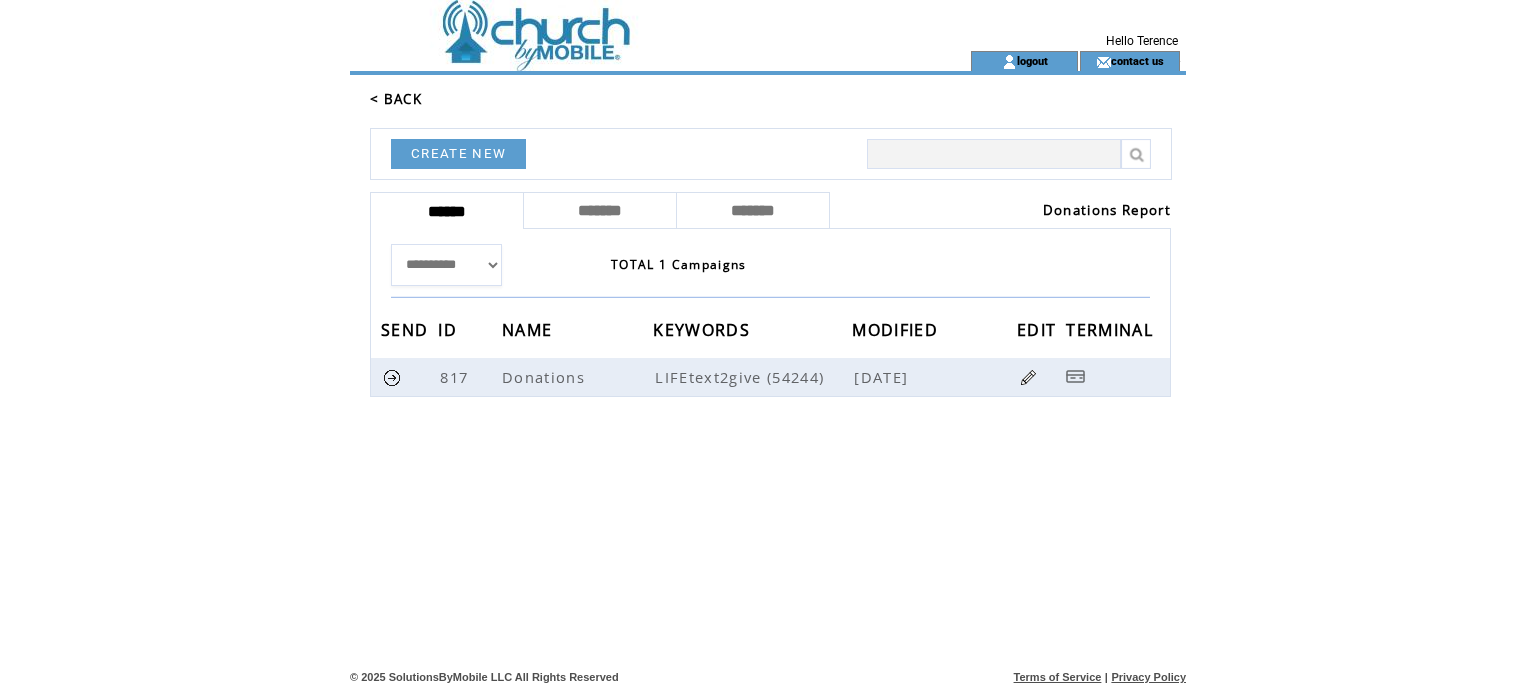 click on "Donations Report" at bounding box center [1107, 210] 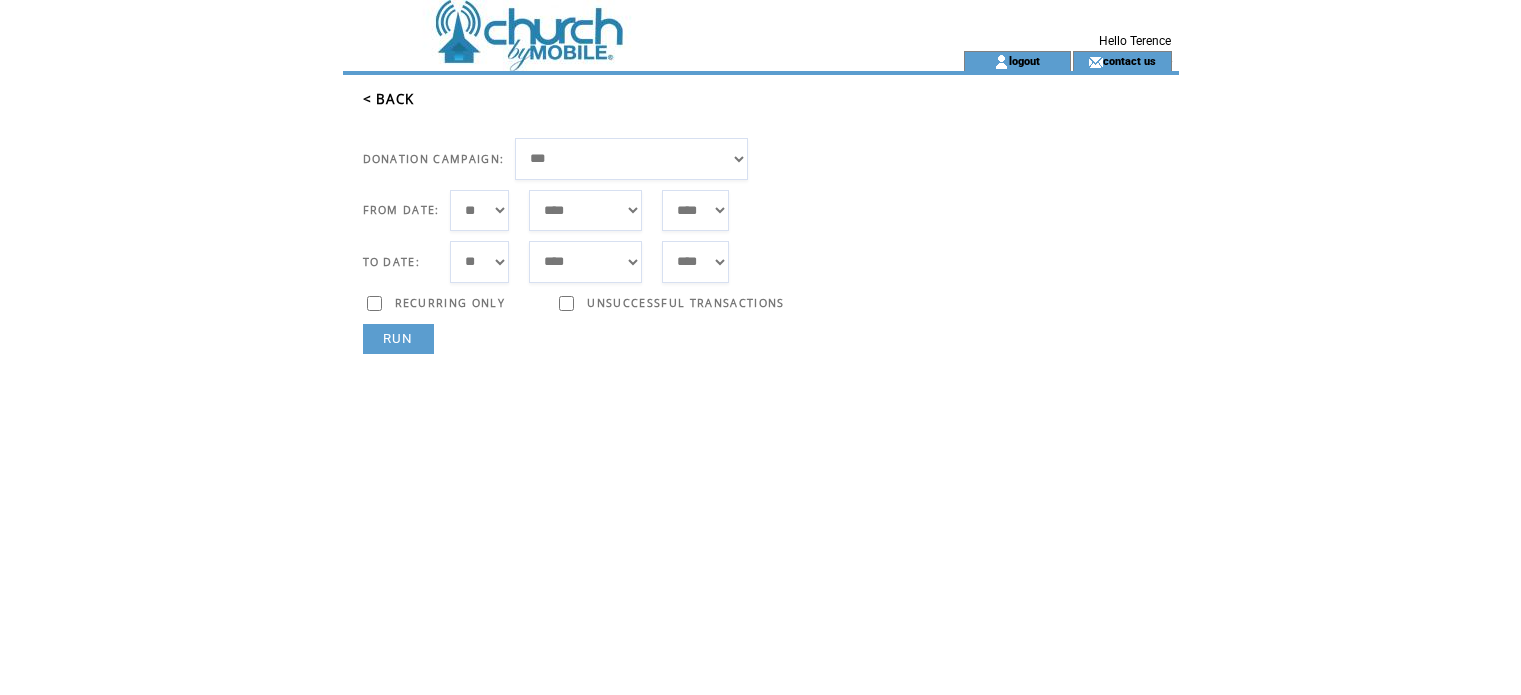 scroll, scrollTop: 0, scrollLeft: 0, axis: both 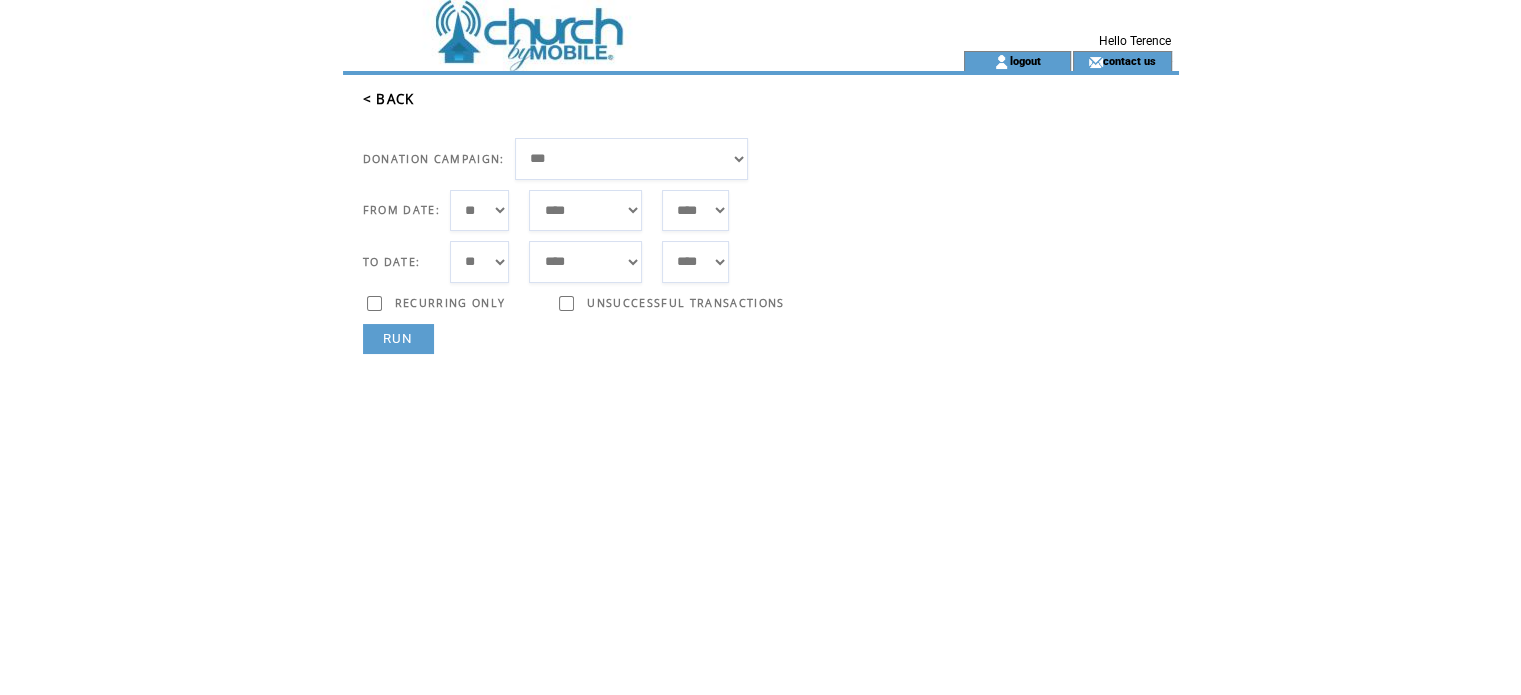 click on "**********" at bounding box center [632, 159] 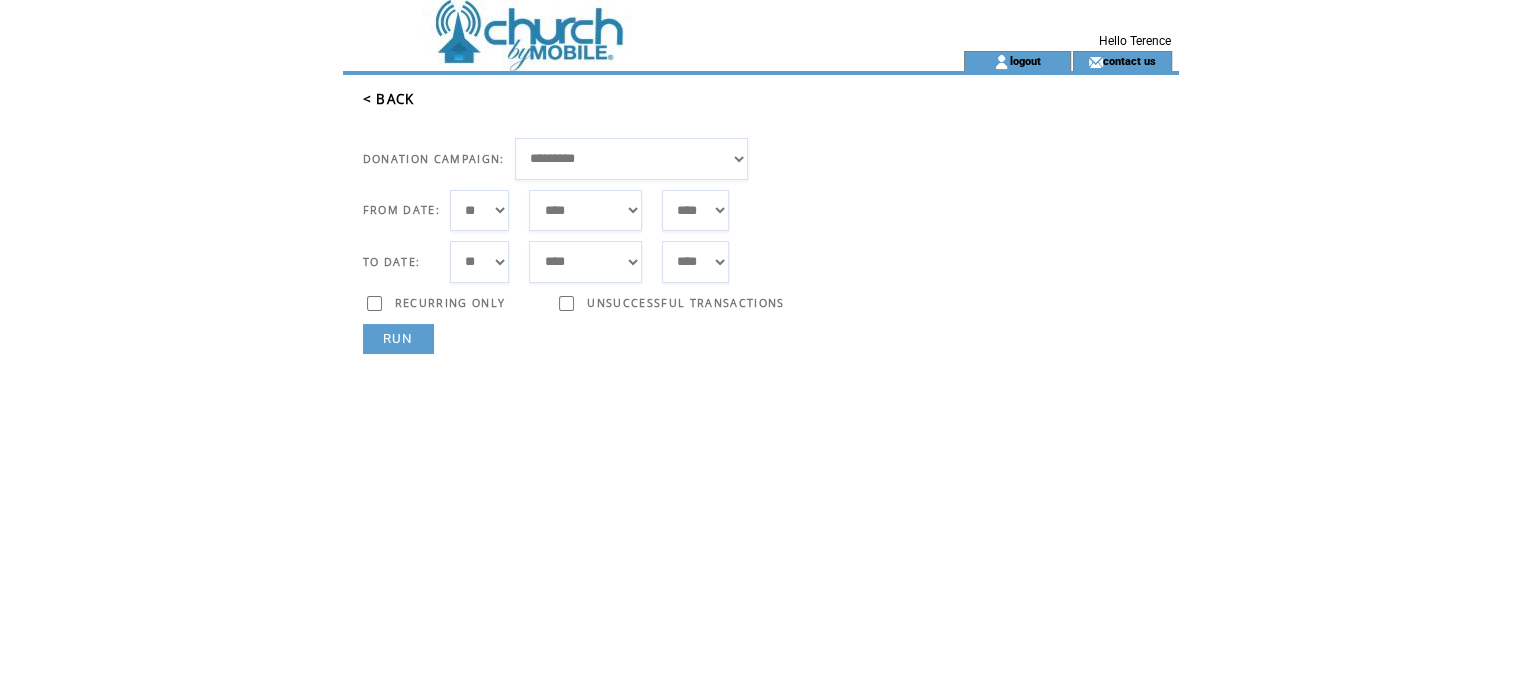 click on "**********" at bounding box center [632, 159] 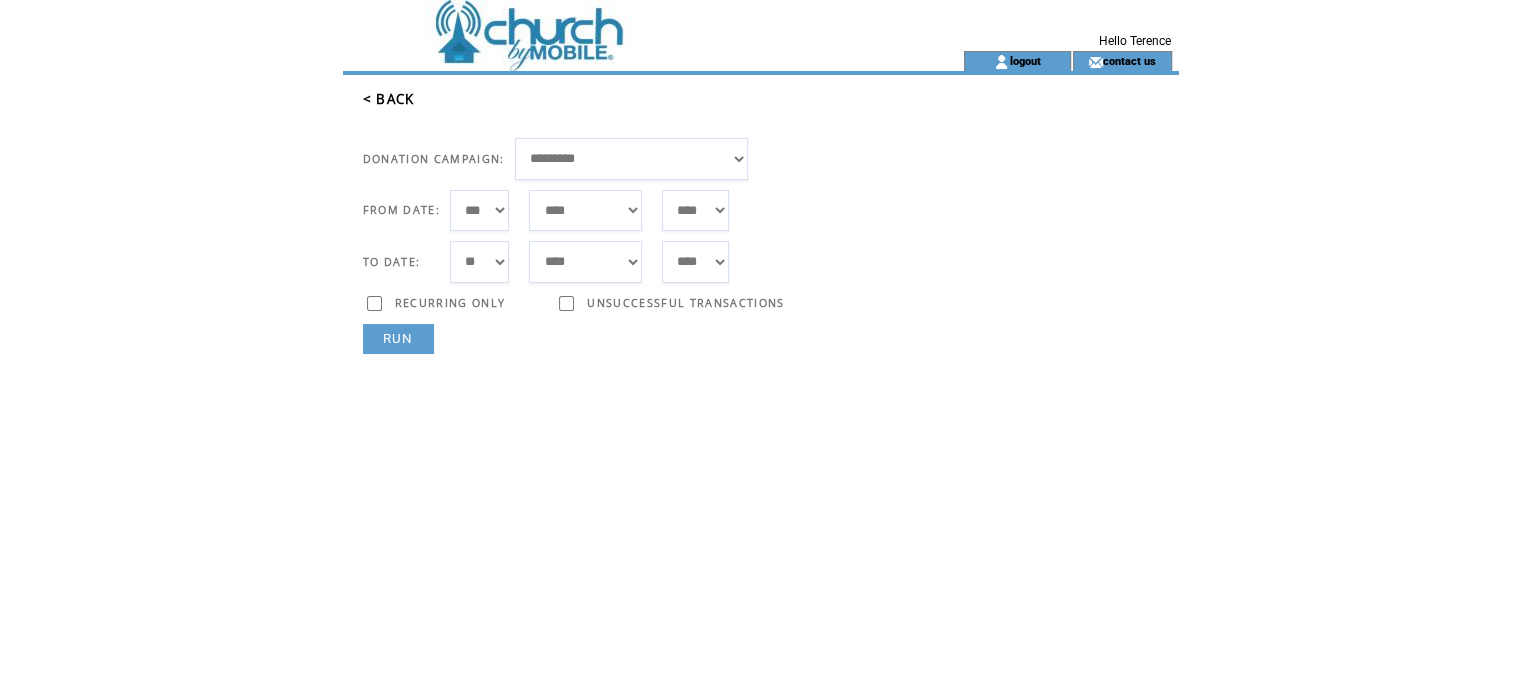 click on "*** 	 * 	 * 	 * 	 * 	 * 	 * 	 * 	 * 	 * 	 ** 	 ** 	 ** 	 ** 	 ** 	 ** 	 ** 	 ** 	 ** 	 ** 	 ** 	 ** 	 ** 	 ** 	 ** 	 ** 	 ** 	 ** 	 ** 	 ** 	 ** 	 **" at bounding box center (480, 262) 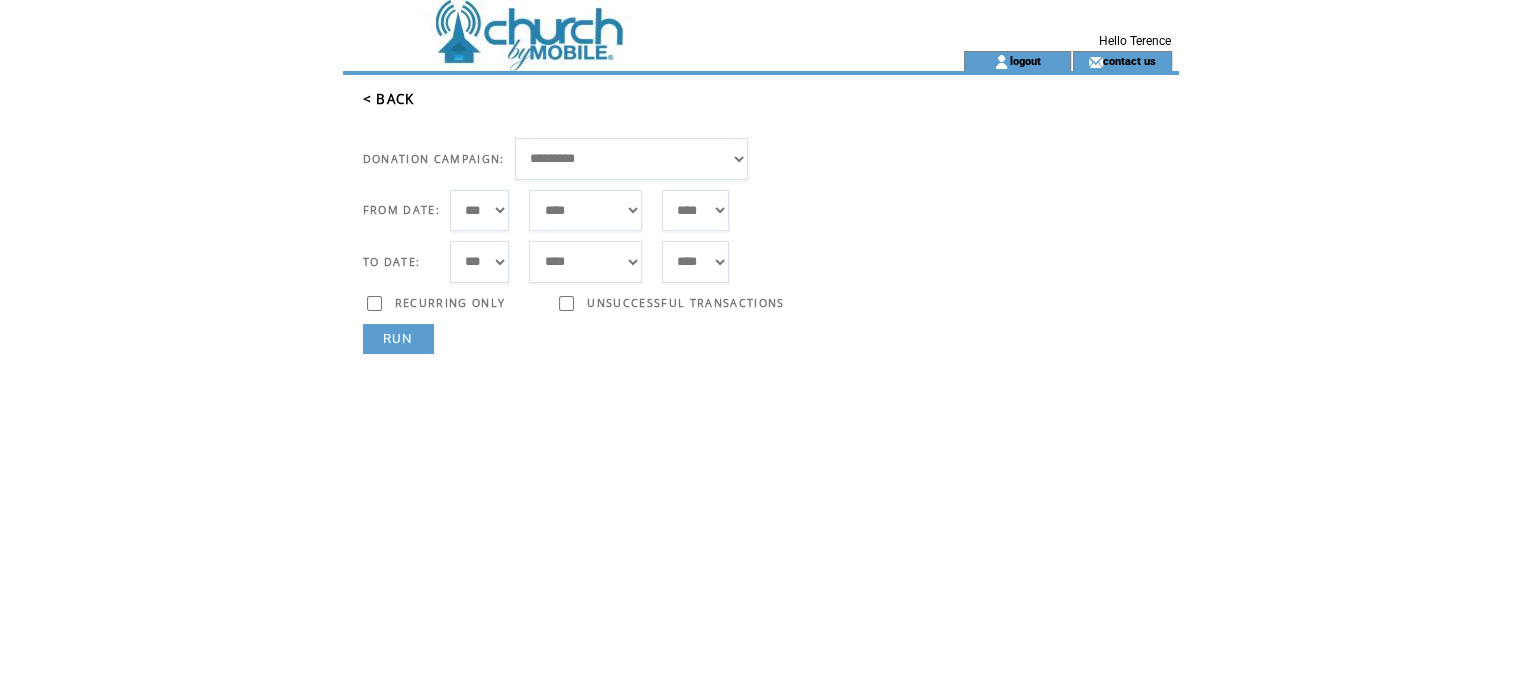 click on "*** 	 * 	 * 	 * 	 * 	 * 	 * 	 * 	 * 	 * 	 ** 	 ** 	 ** 	 ** 	 ** 	 ** 	 ** 	 ** 	 ** 	 ** 	 ** 	 ** 	 ** 	 ** 	 ** 	 ** 	 ** 	 ** 	 ** 	 ** 	 ** 	 **" at bounding box center [480, 262] 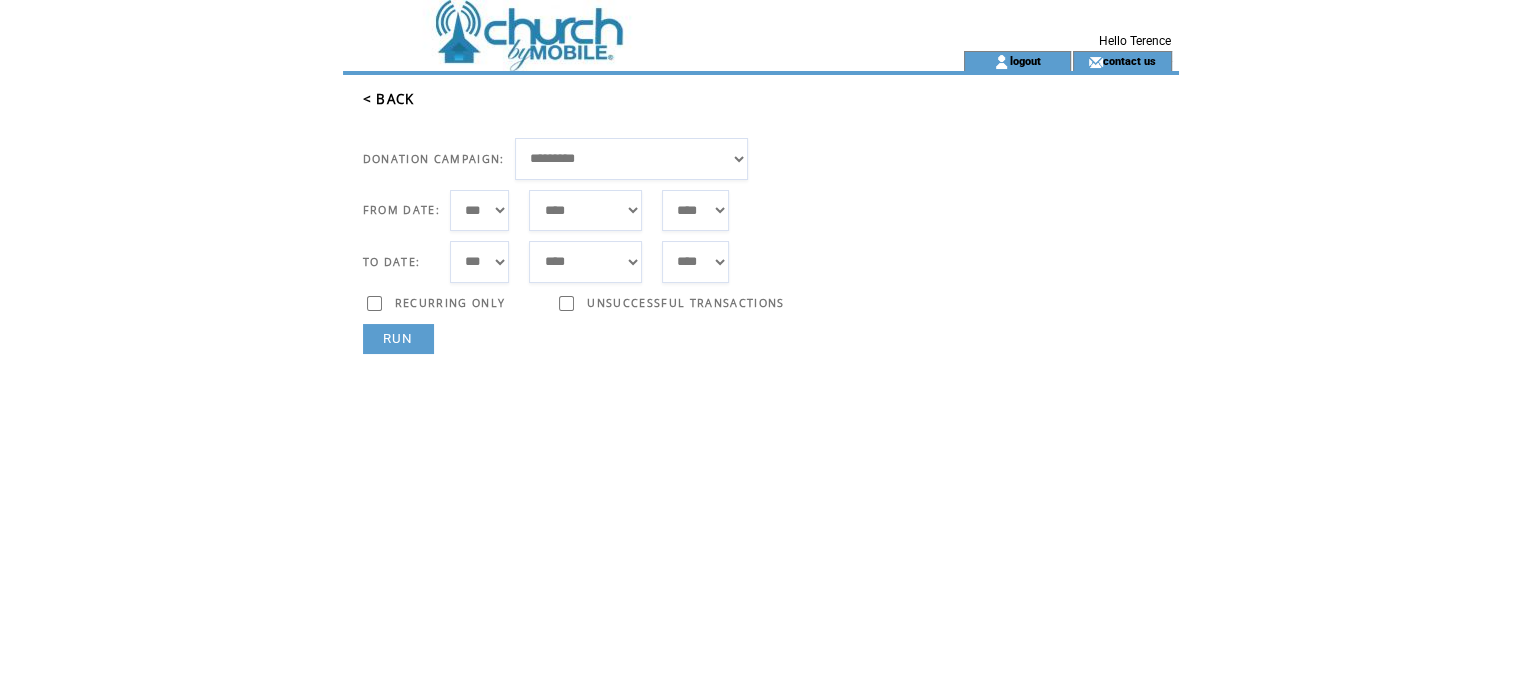 click on "***** 	 ******* 	 ******** 	 ***** 	 ***** 	 *** 	 **** 	 **** 	 ****** 	 ********* 	 ******* 	 ******** 	 ********" at bounding box center [585, 211] 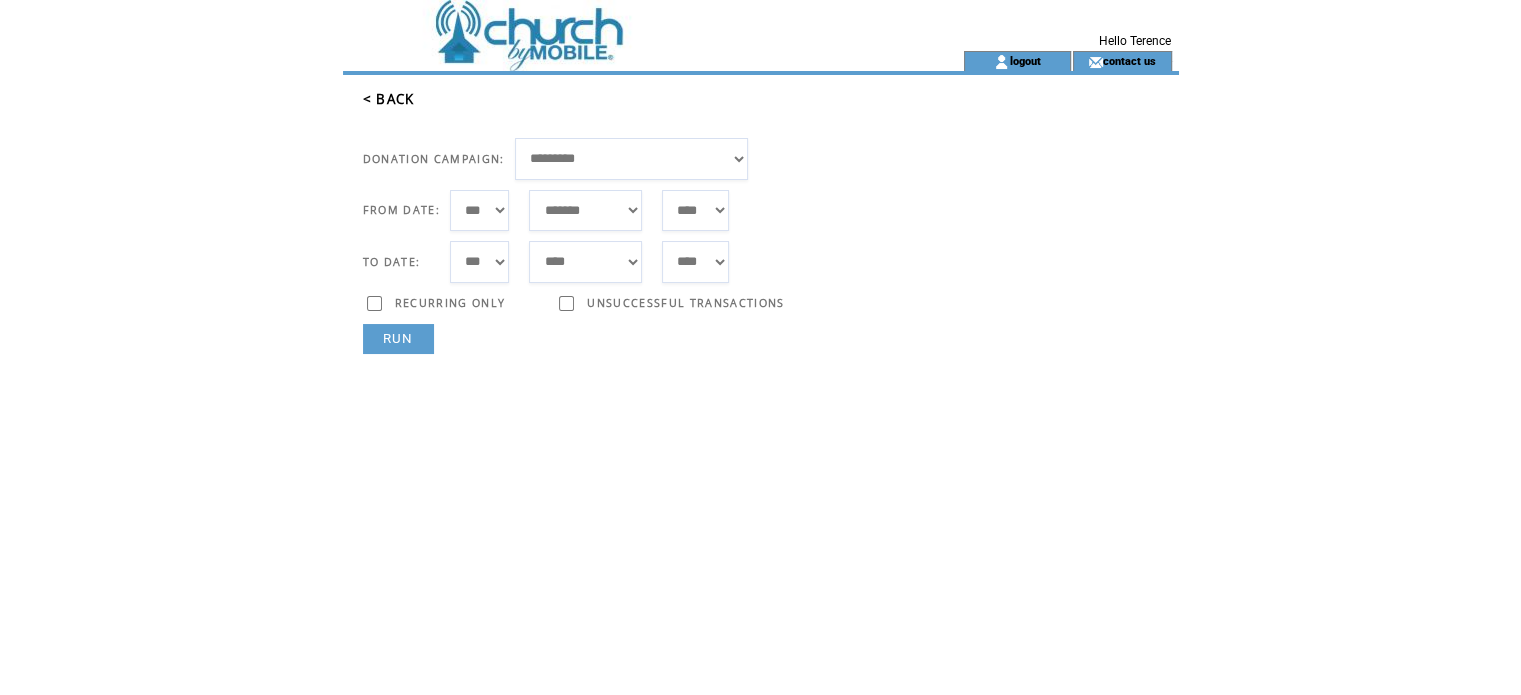 click on "***** 	 ******* 	 ******** 	 ***** 	 ***** 	 *** 	 **** 	 **** 	 ****** 	 ********* 	 ******* 	 ******** 	 ********" at bounding box center [585, 211] 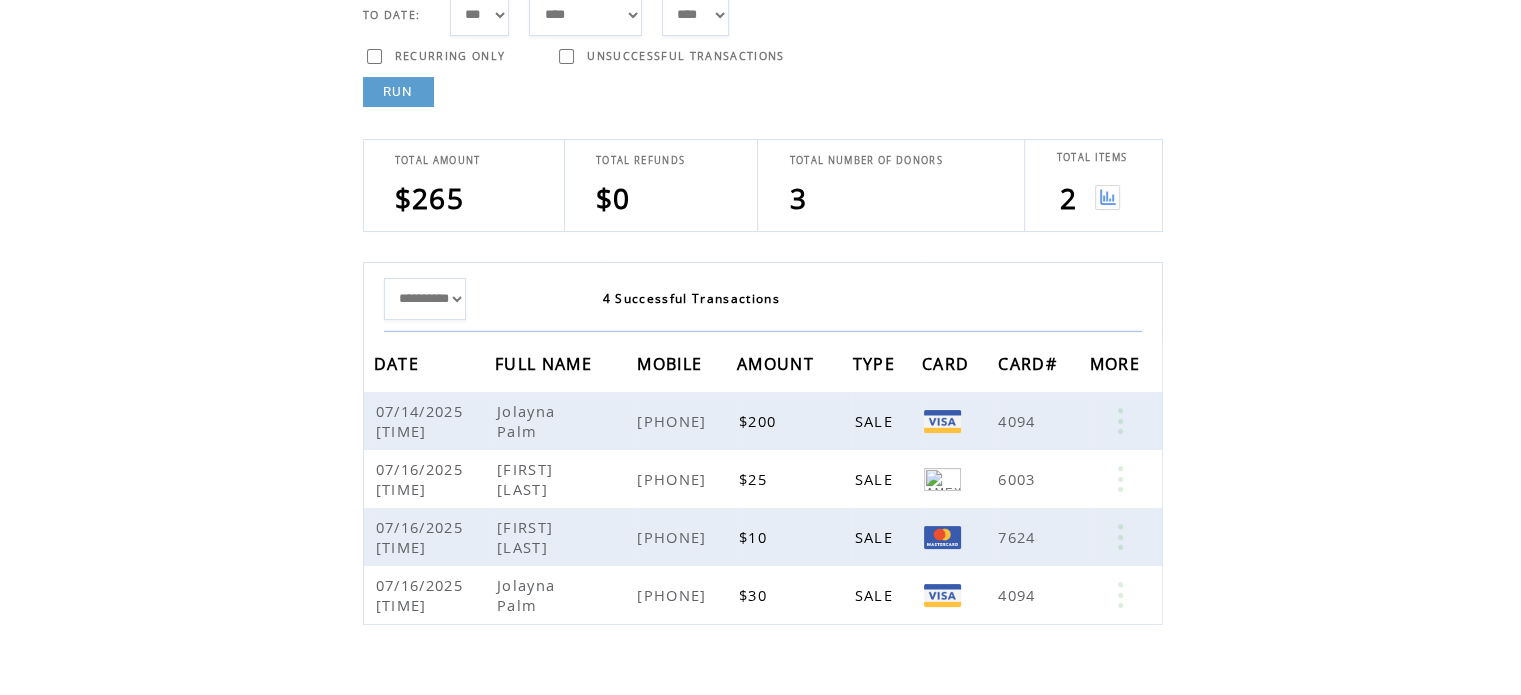 scroll, scrollTop: 280, scrollLeft: 0, axis: vertical 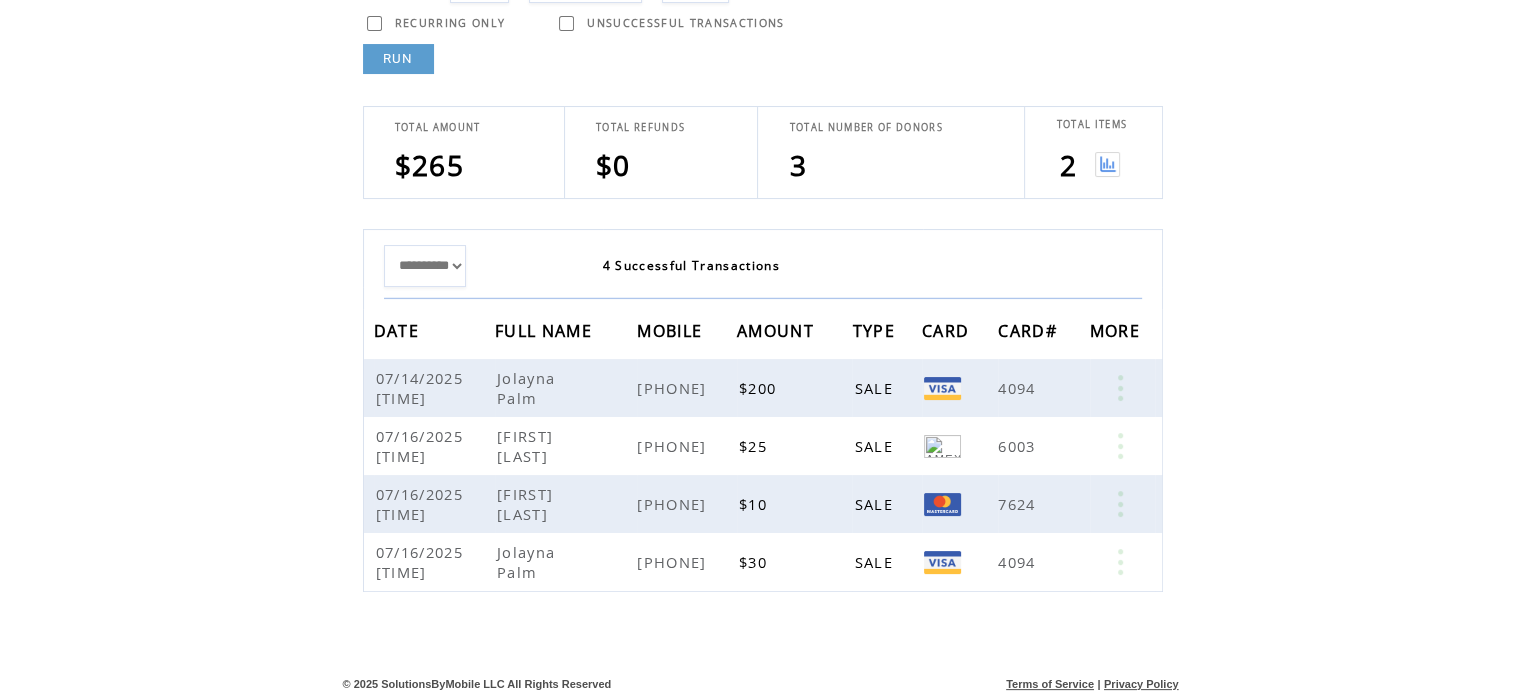 click at bounding box center (1107, 164) 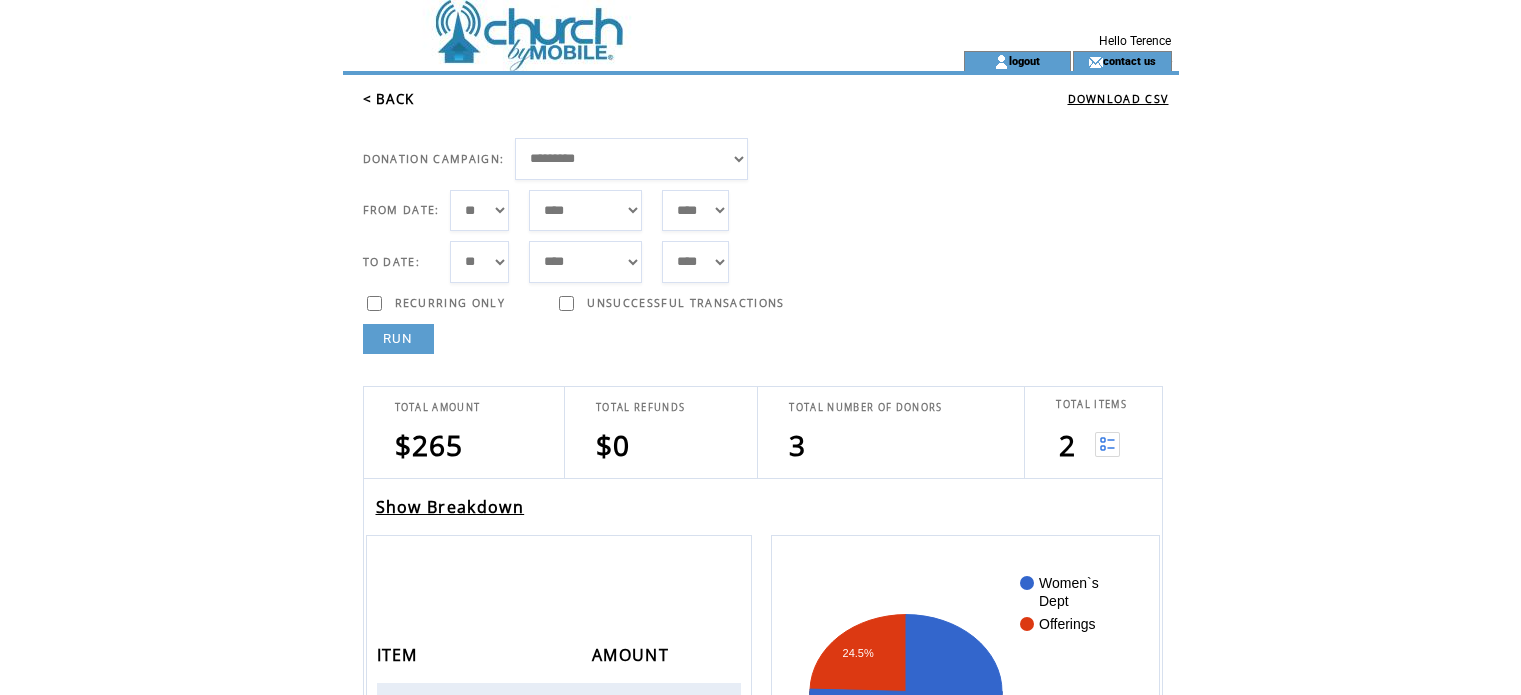 scroll, scrollTop: 0, scrollLeft: 0, axis: both 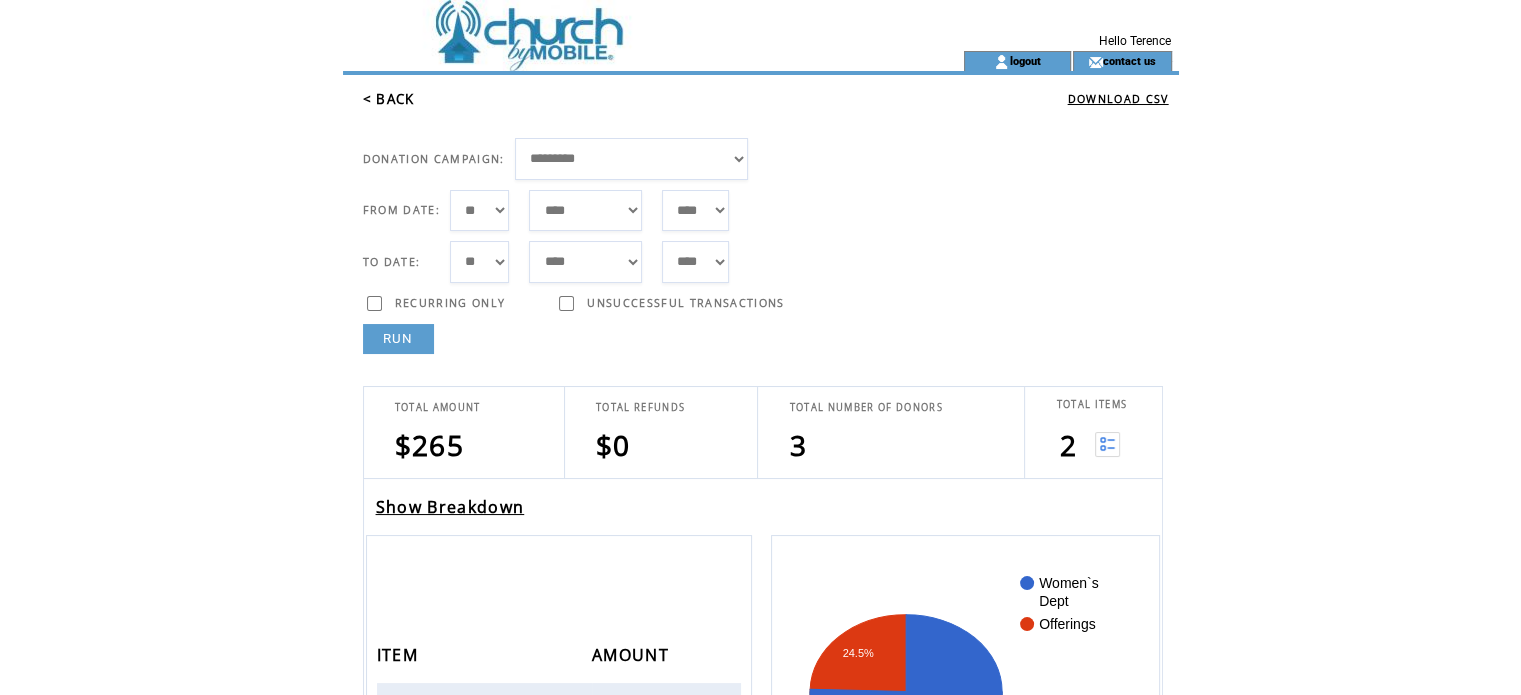 click on "Show Breakdown" at bounding box center [450, 507] 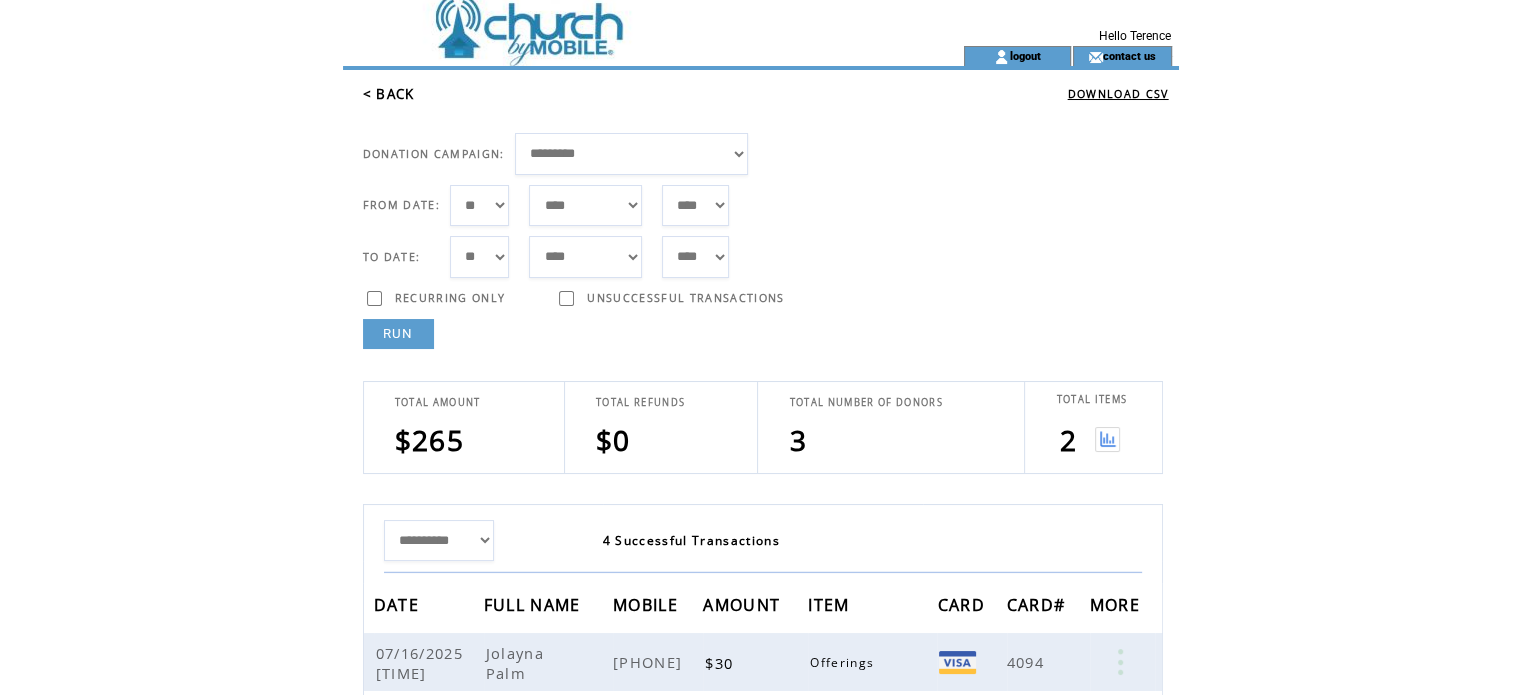 scroll, scrollTop: 0, scrollLeft: 0, axis: both 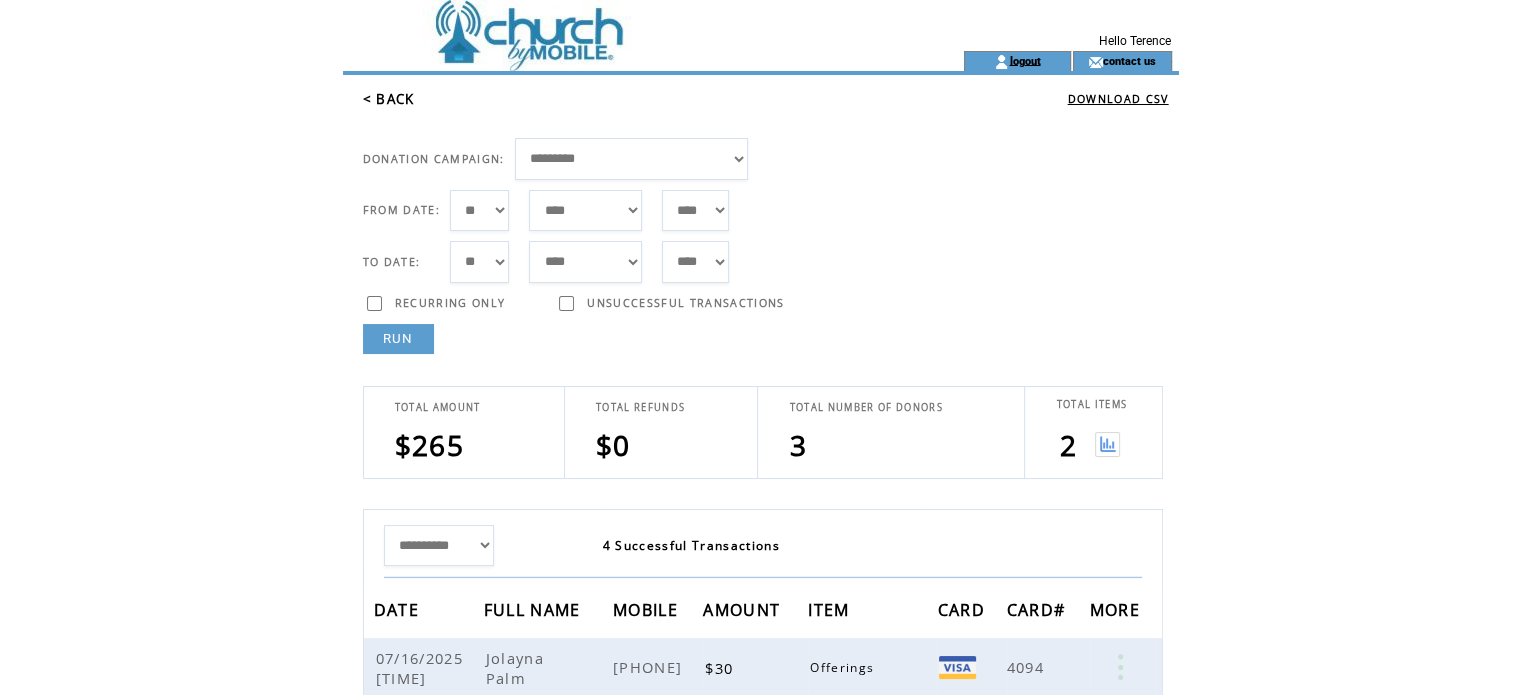 click on "logout" at bounding box center [1024, 60] 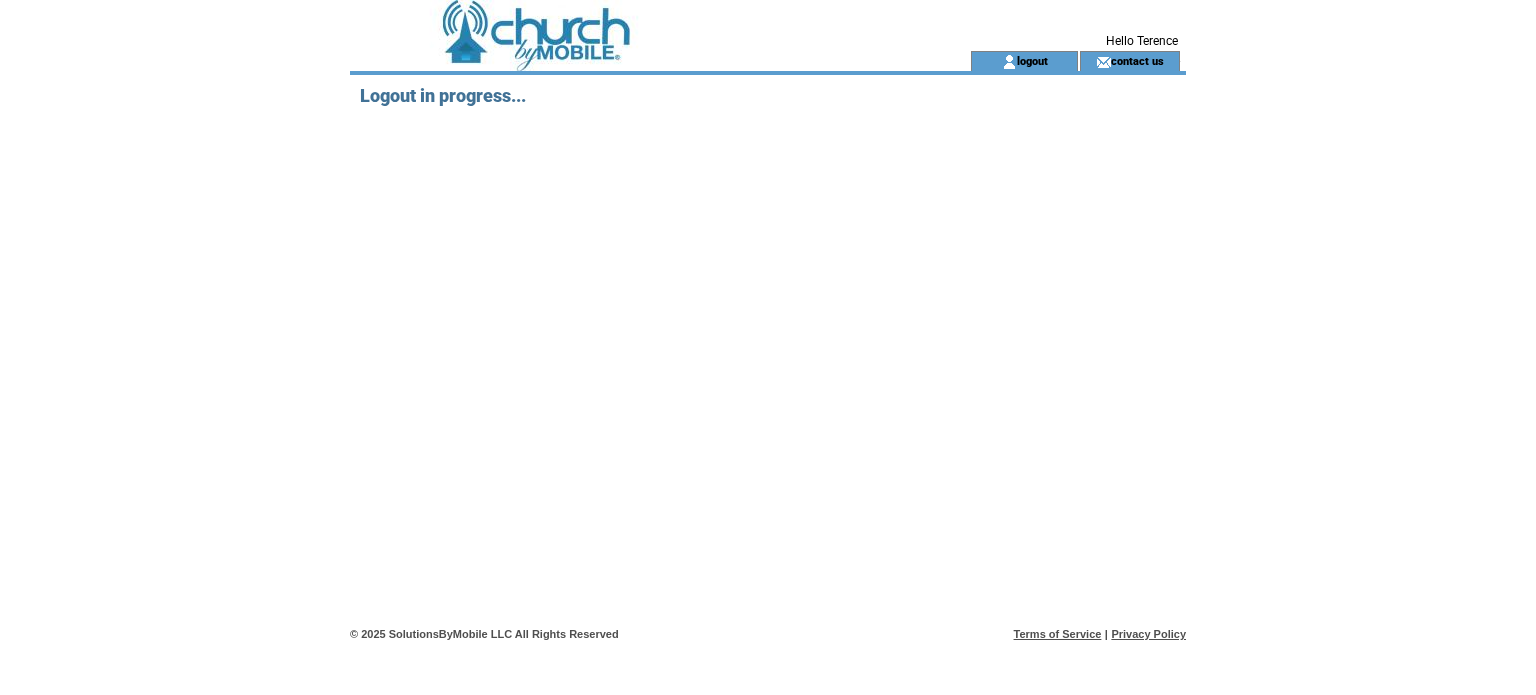 scroll, scrollTop: 0, scrollLeft: 0, axis: both 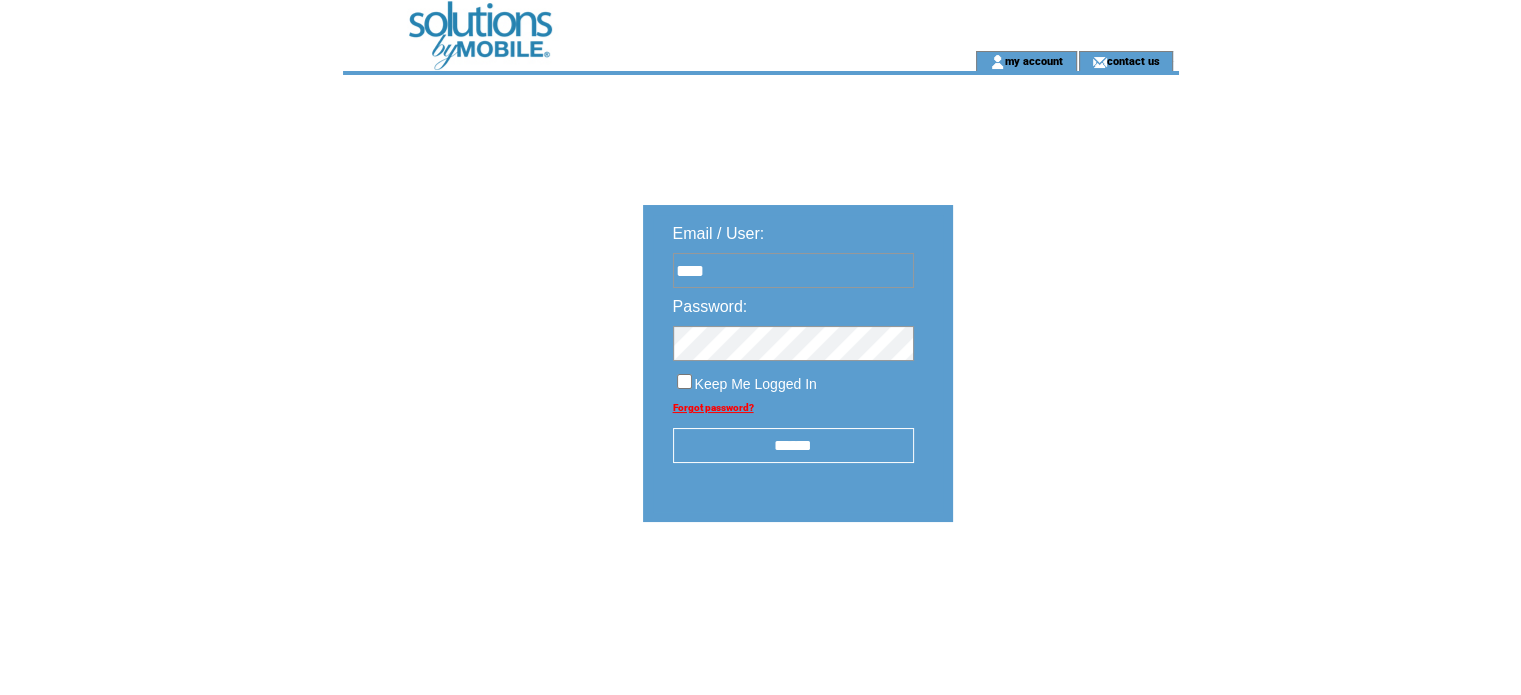 type on "**********" 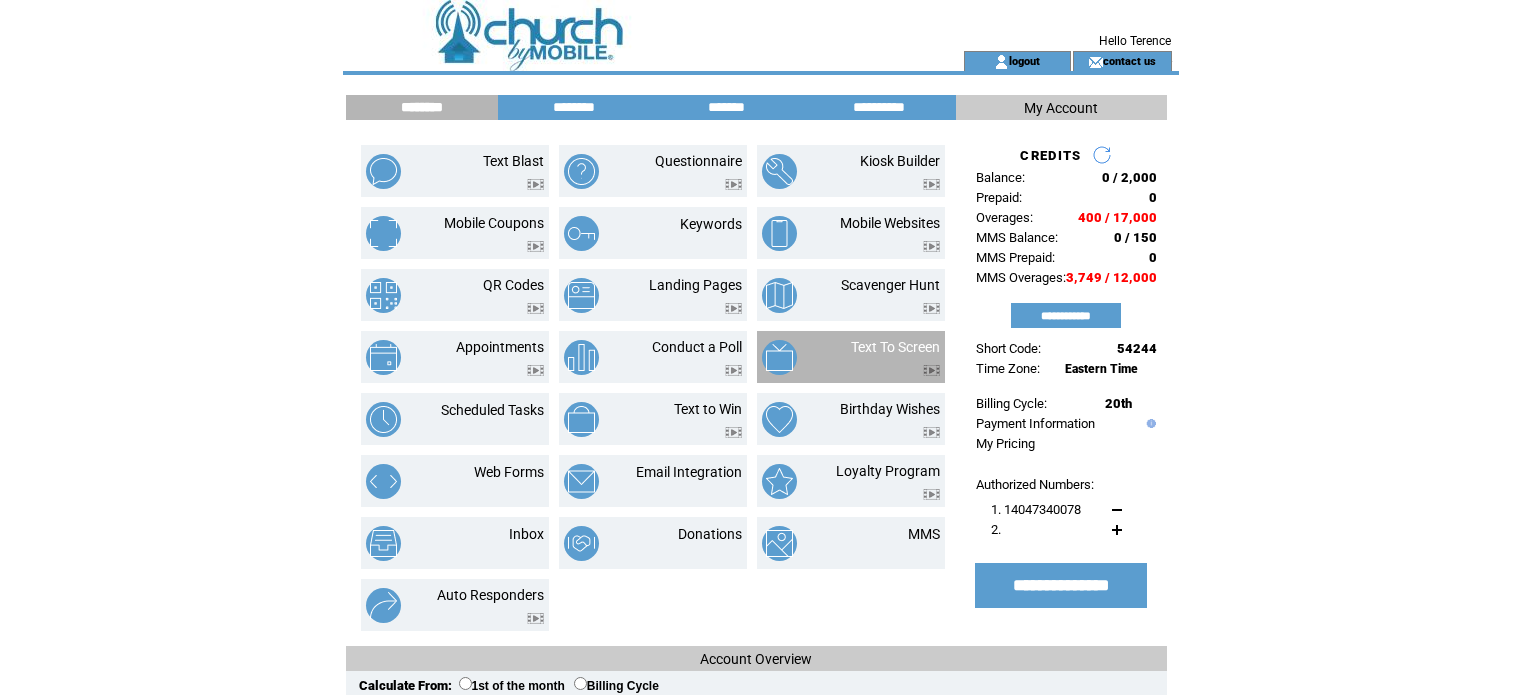 scroll, scrollTop: 0, scrollLeft: 0, axis: both 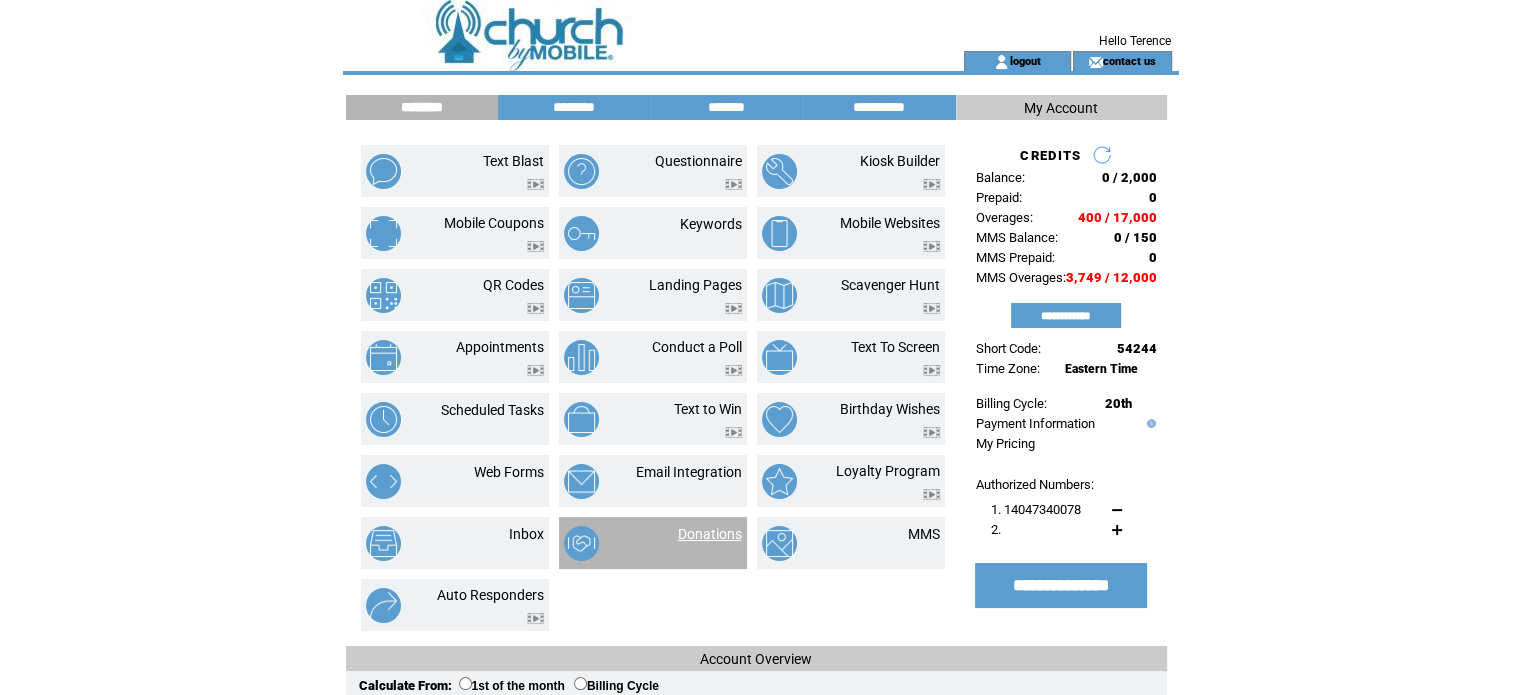 click on "Donations" at bounding box center [710, 534] 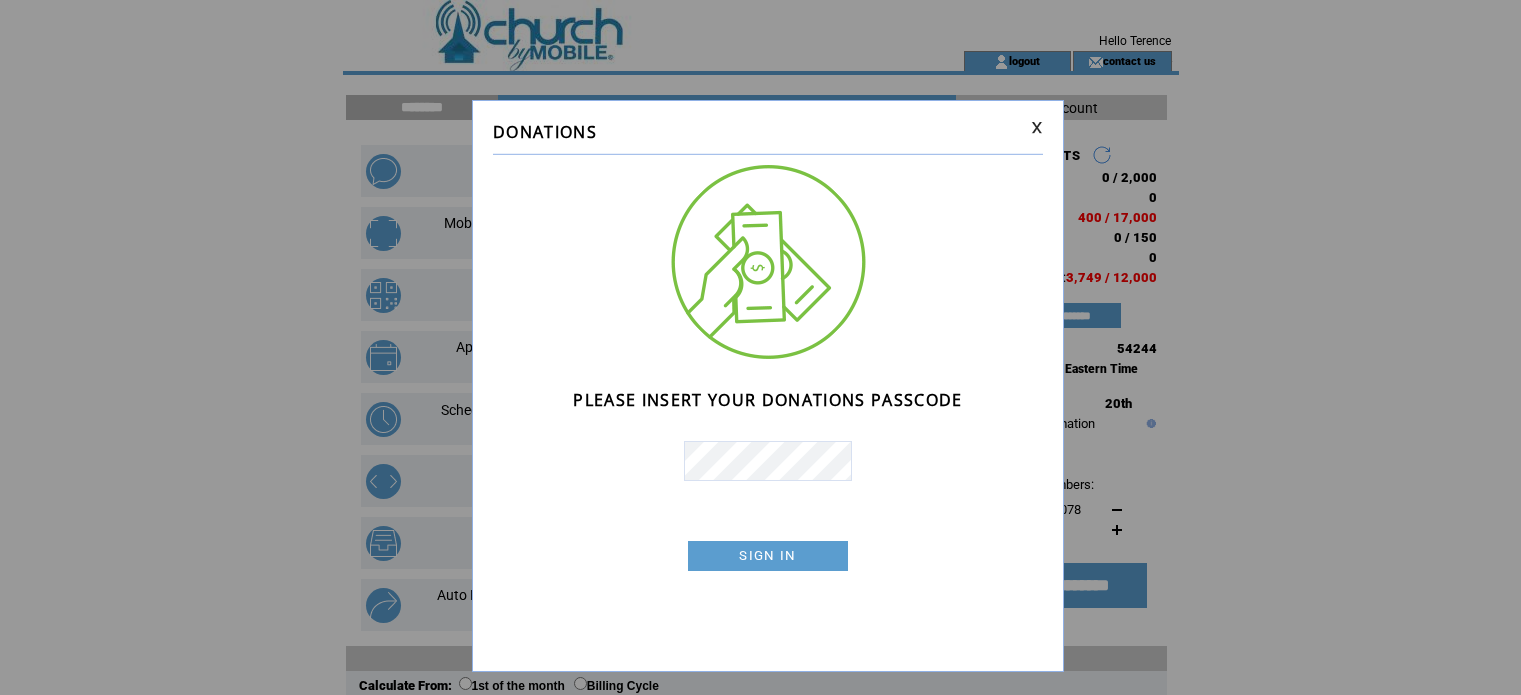 scroll, scrollTop: 0, scrollLeft: 0, axis: both 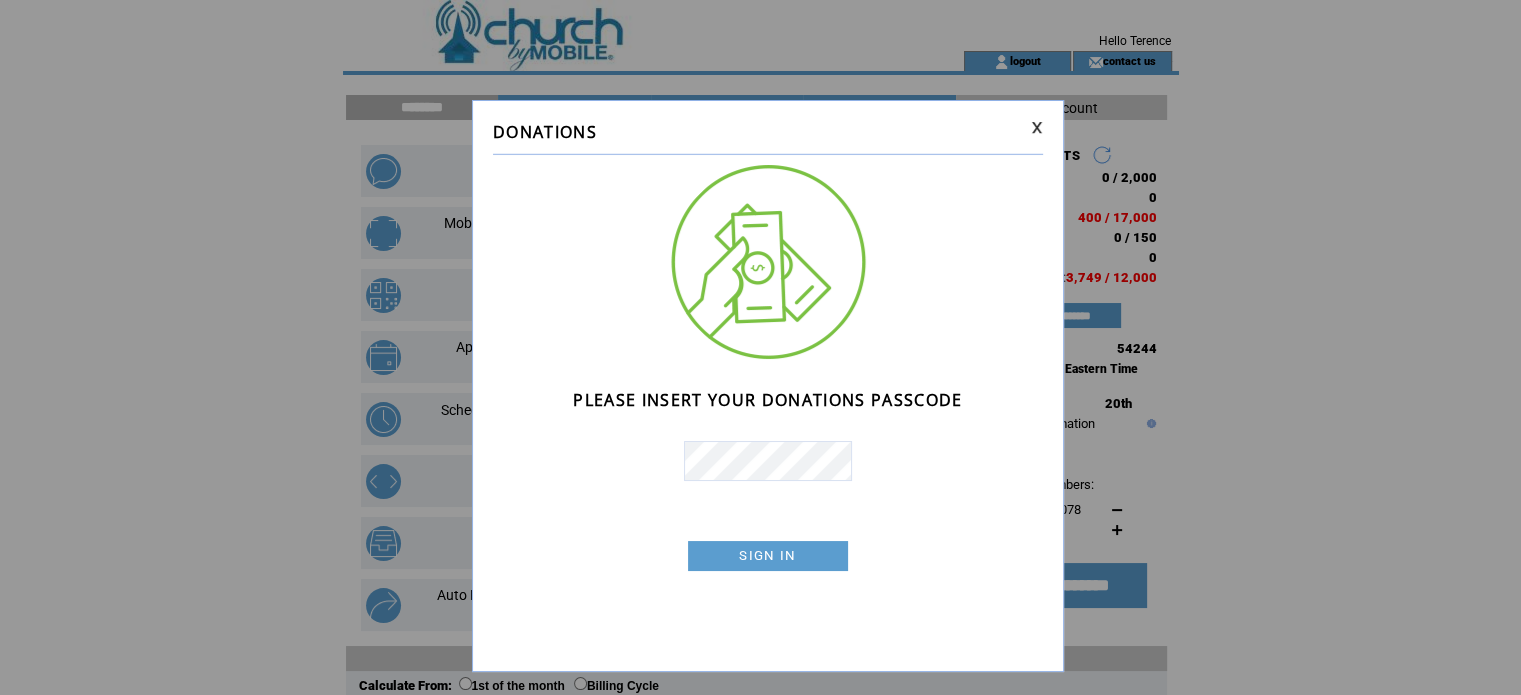 click at bounding box center (1037, 127) 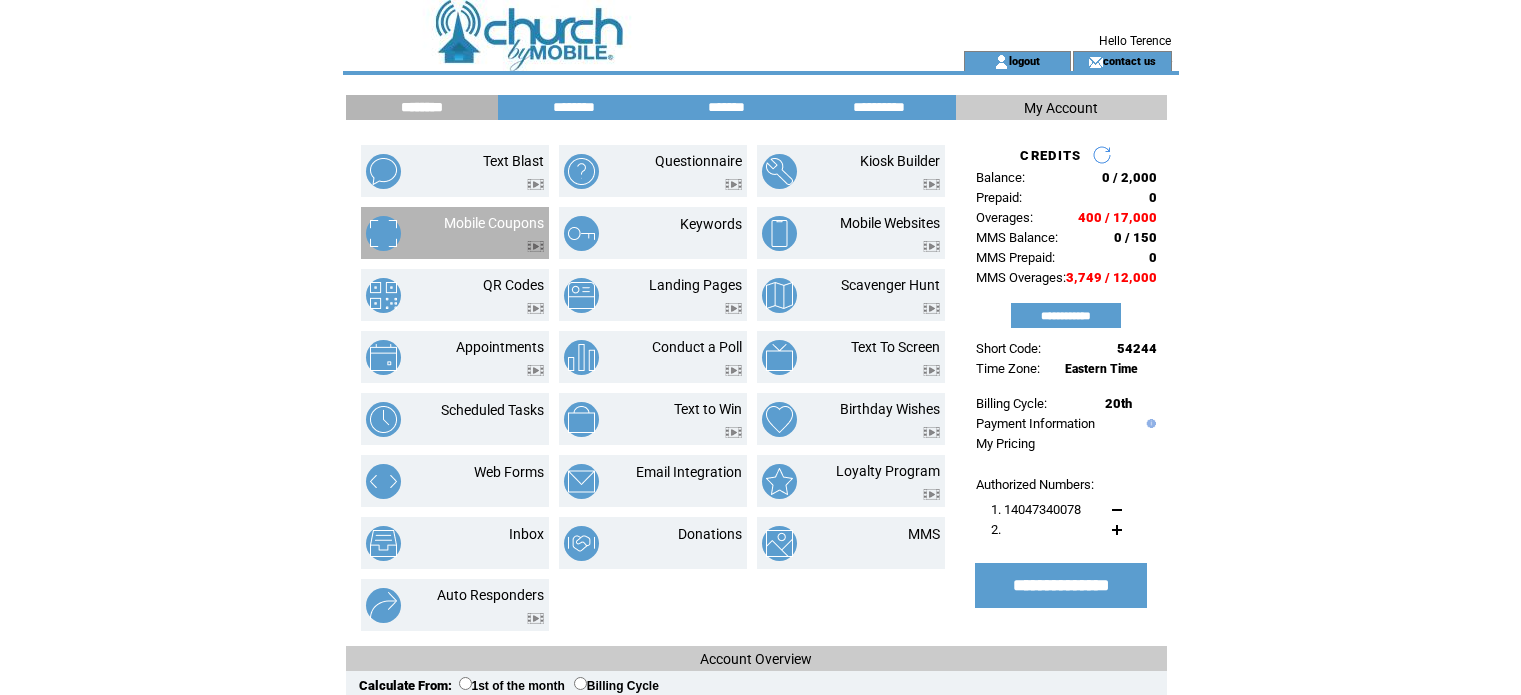 scroll, scrollTop: 0, scrollLeft: 0, axis: both 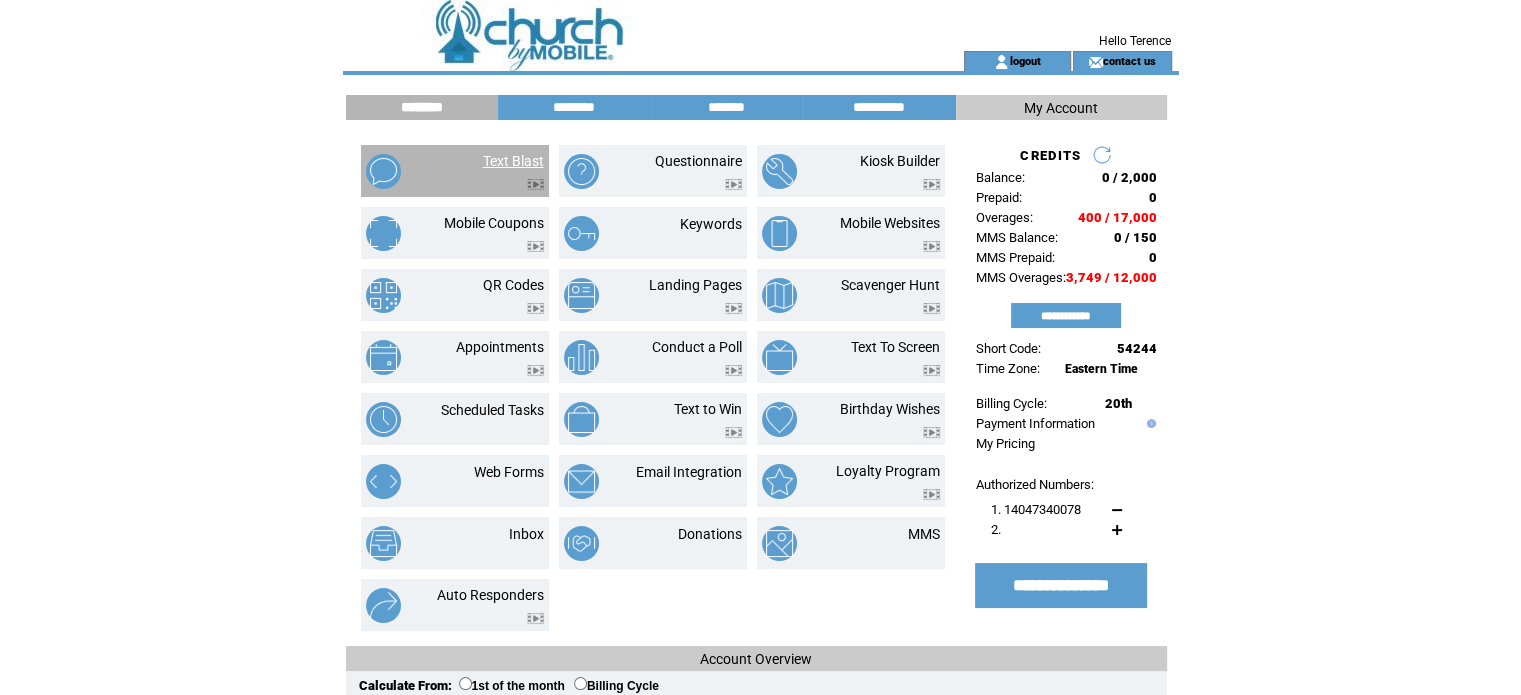 click on "Text Blast" at bounding box center [513, 161] 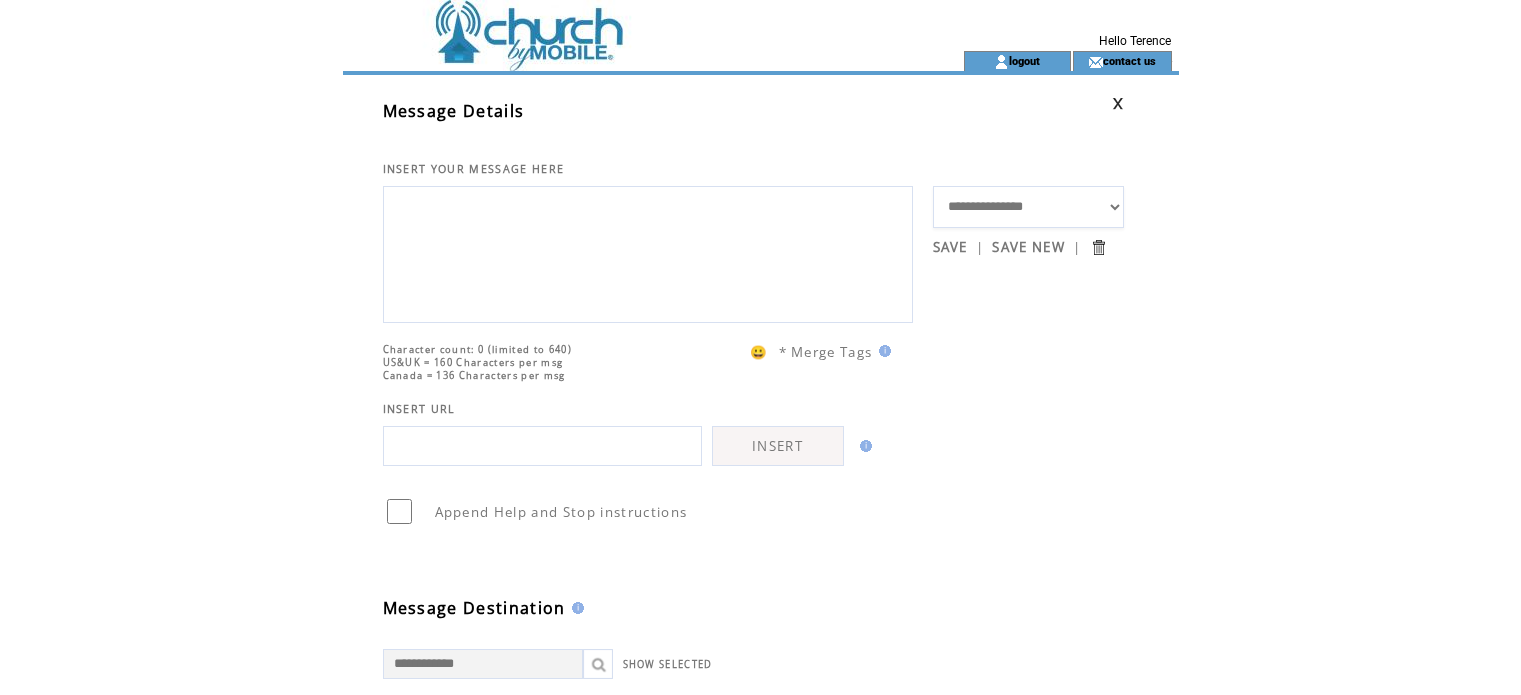 scroll, scrollTop: 0, scrollLeft: 0, axis: both 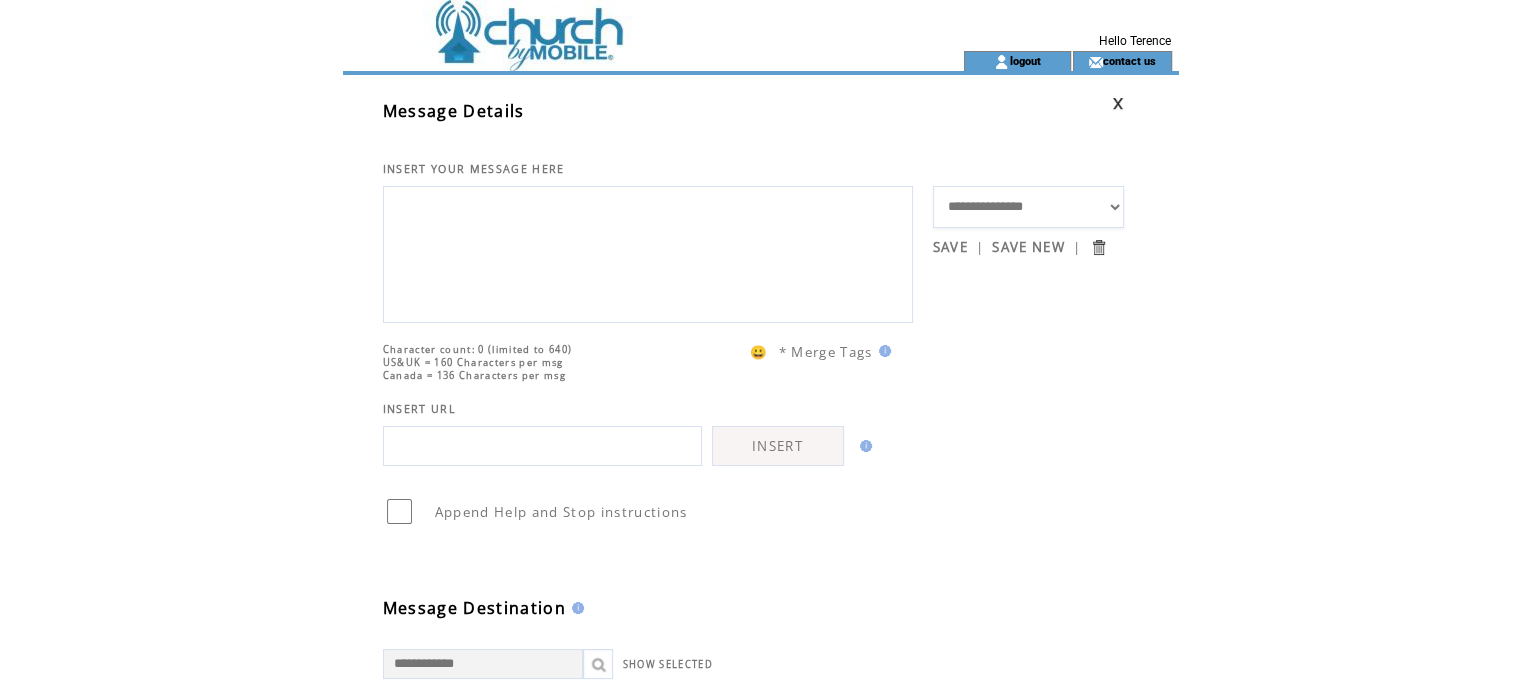 click at bounding box center [648, 252] 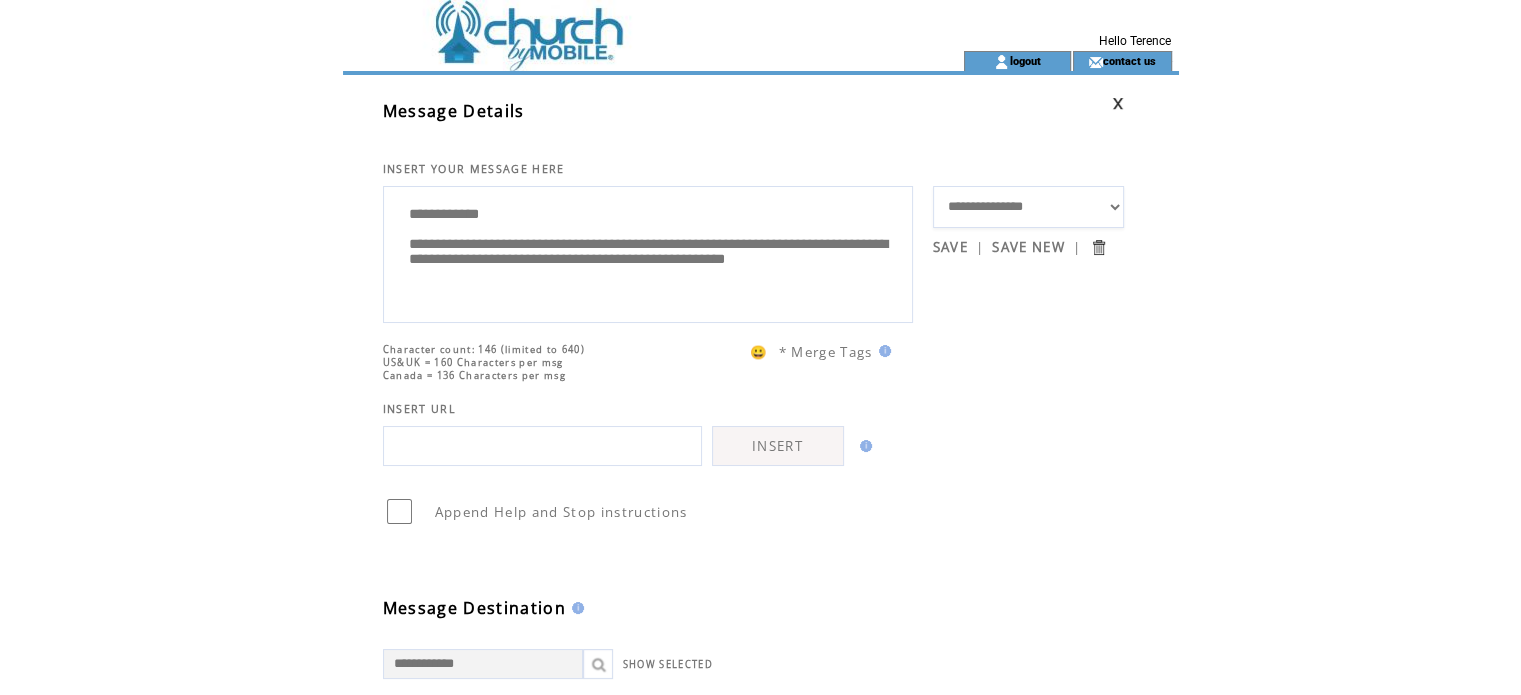 click on "😀" at bounding box center (759, 352) 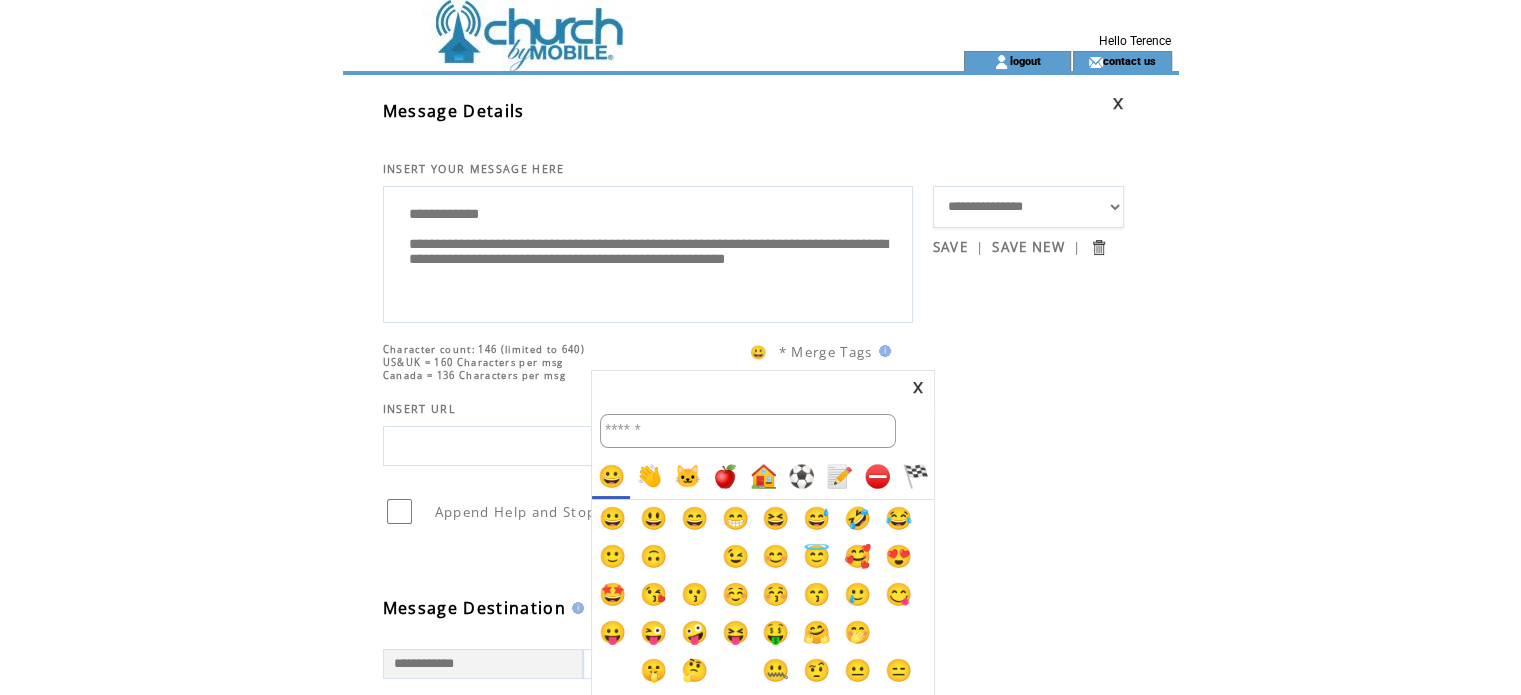 click on "👋" at bounding box center (649, 477) 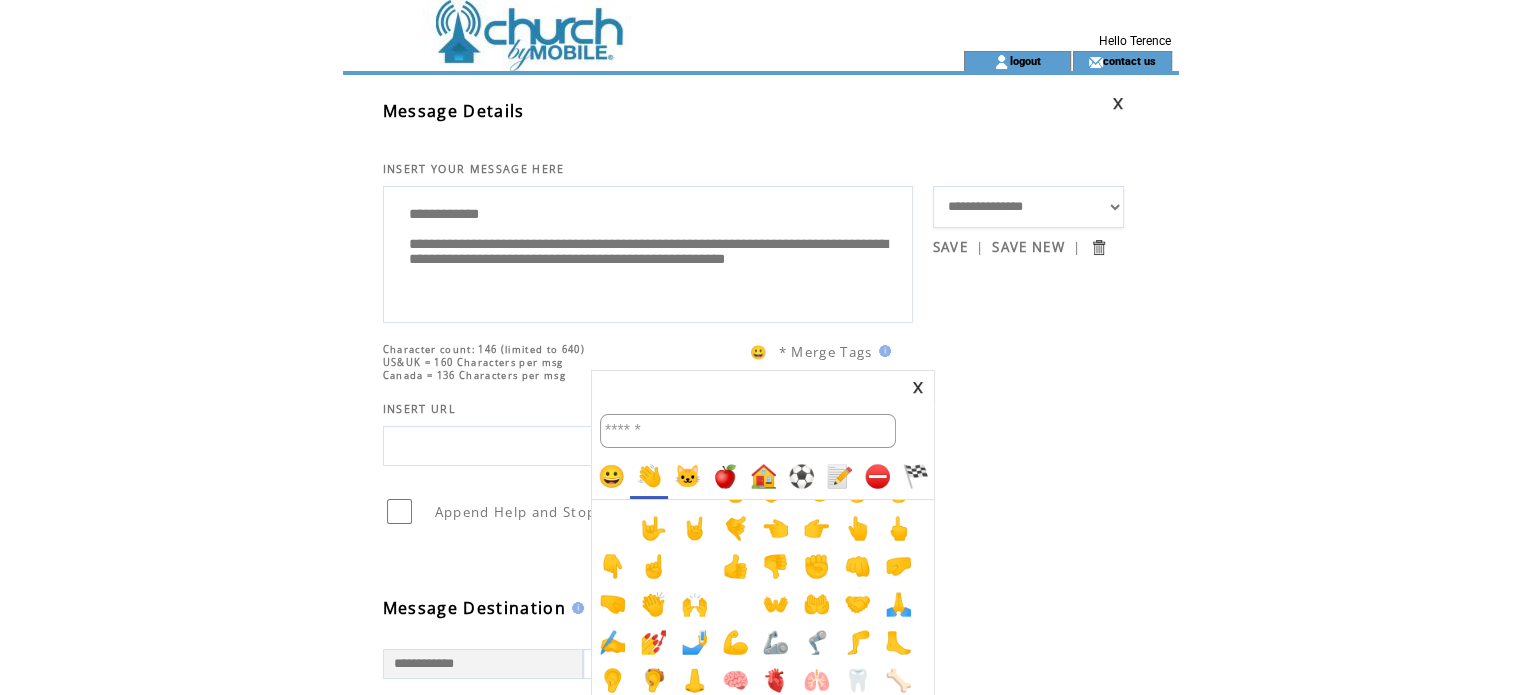 scroll, scrollTop: 100, scrollLeft: 0, axis: vertical 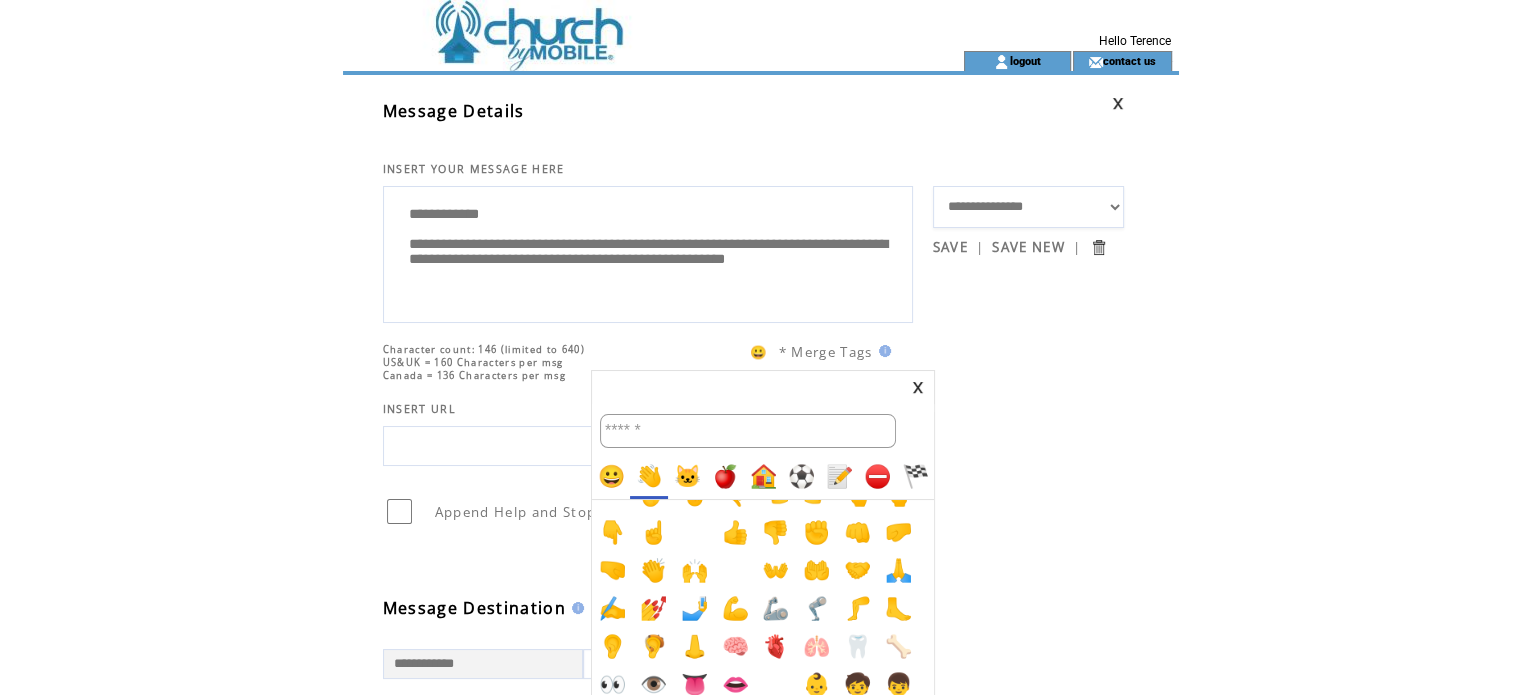 click on "💪" at bounding box center (735, 609) 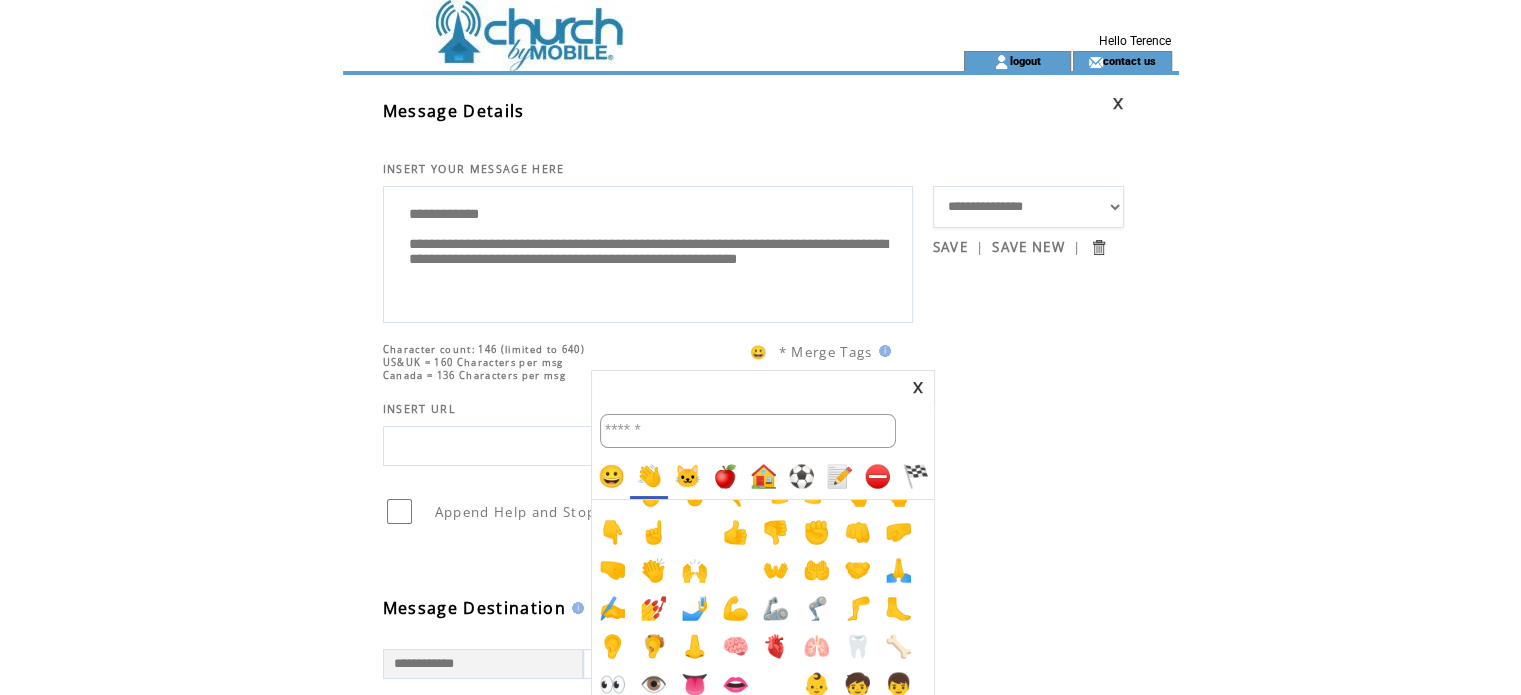scroll, scrollTop: 0, scrollLeft: 0, axis: both 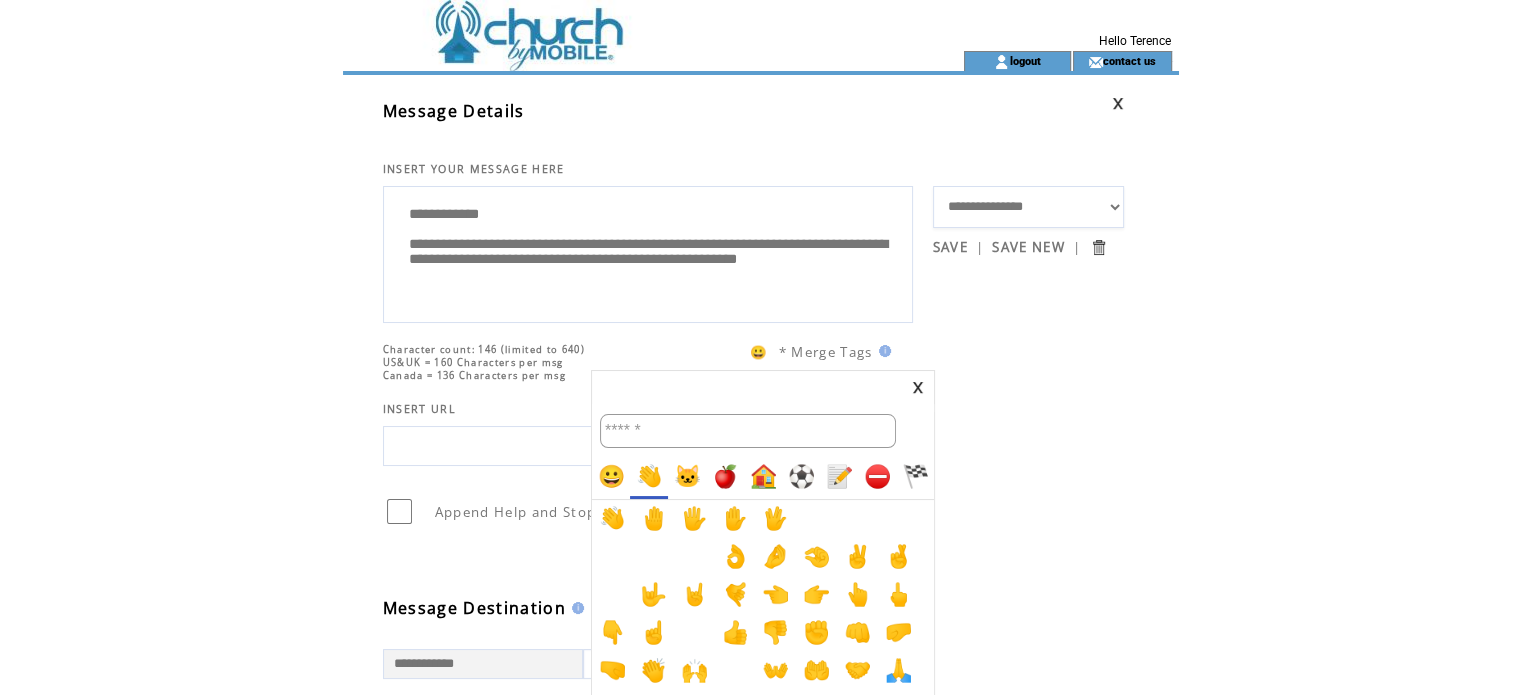 click on "🙏" at bounding box center [899, 671] 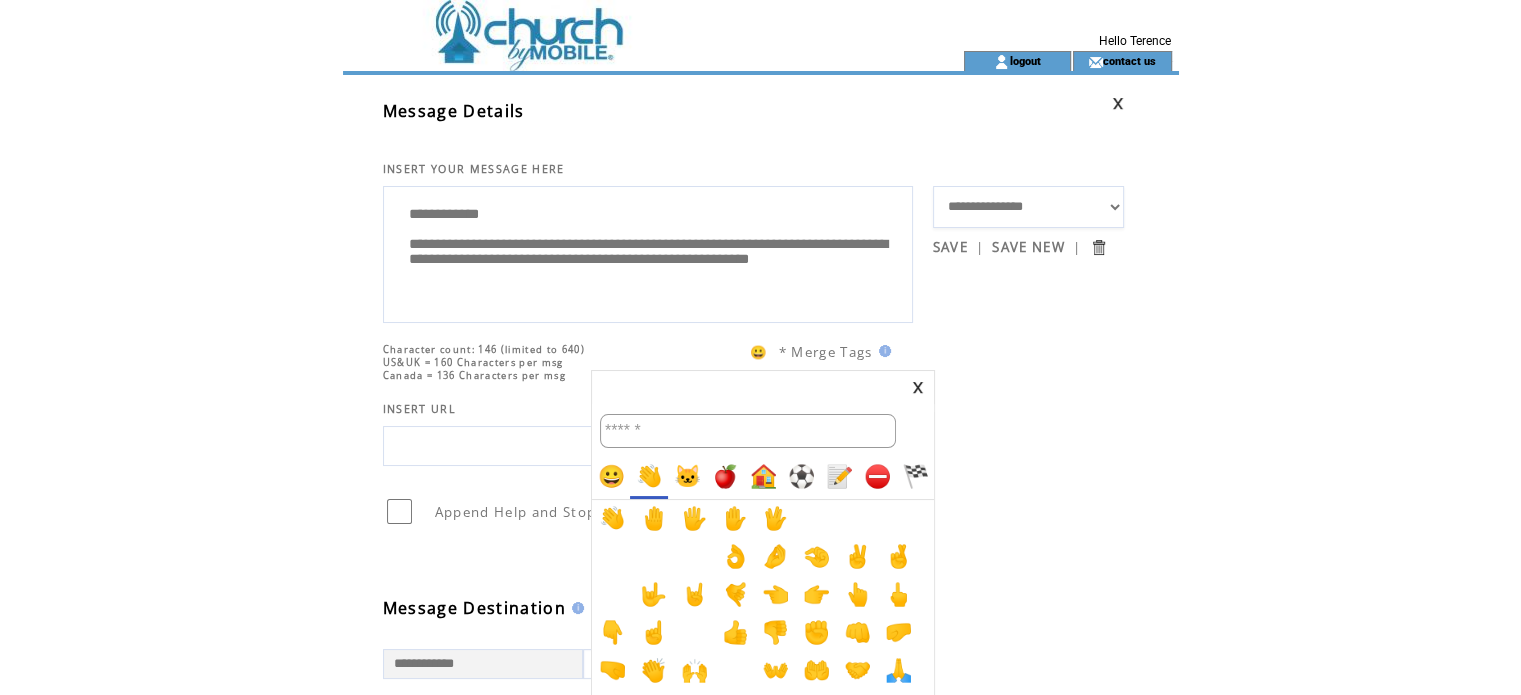 click at bounding box center [918, 387] 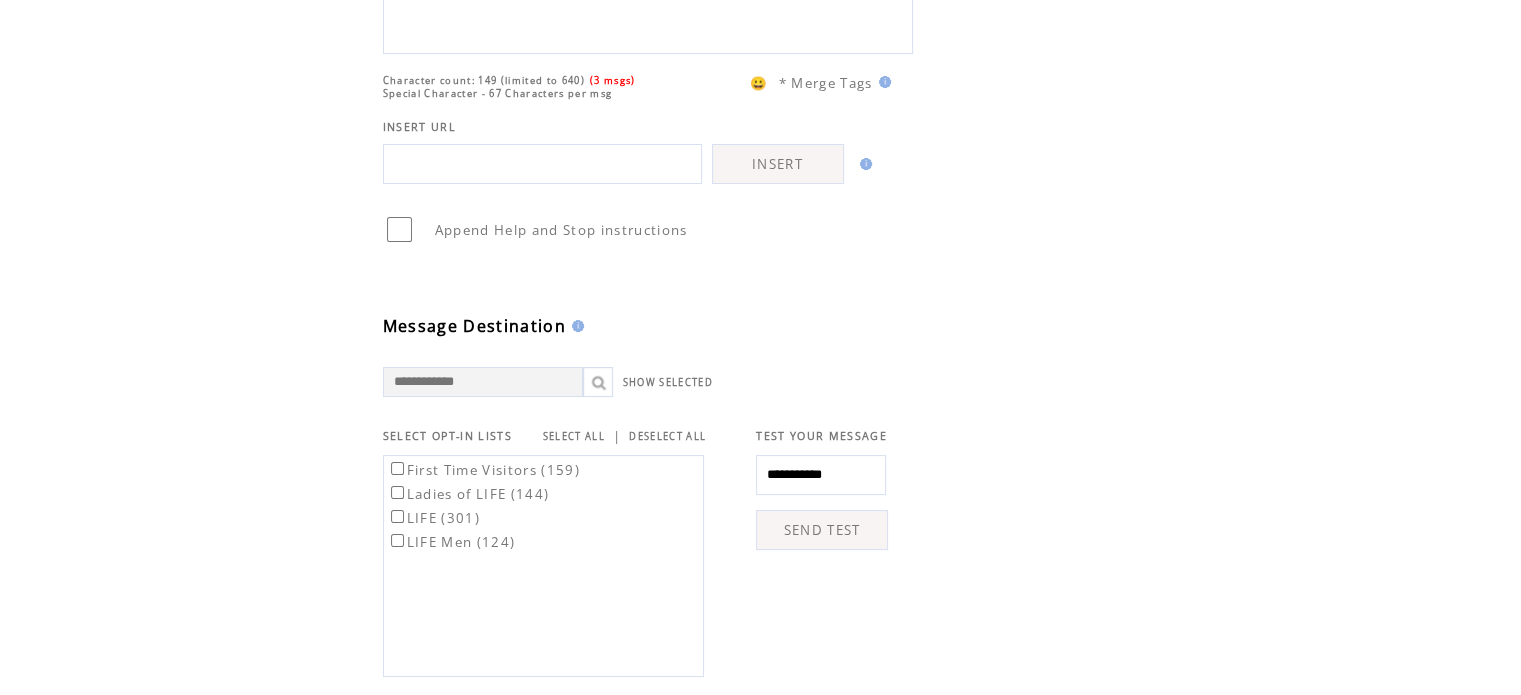 scroll, scrollTop: 300, scrollLeft: 0, axis: vertical 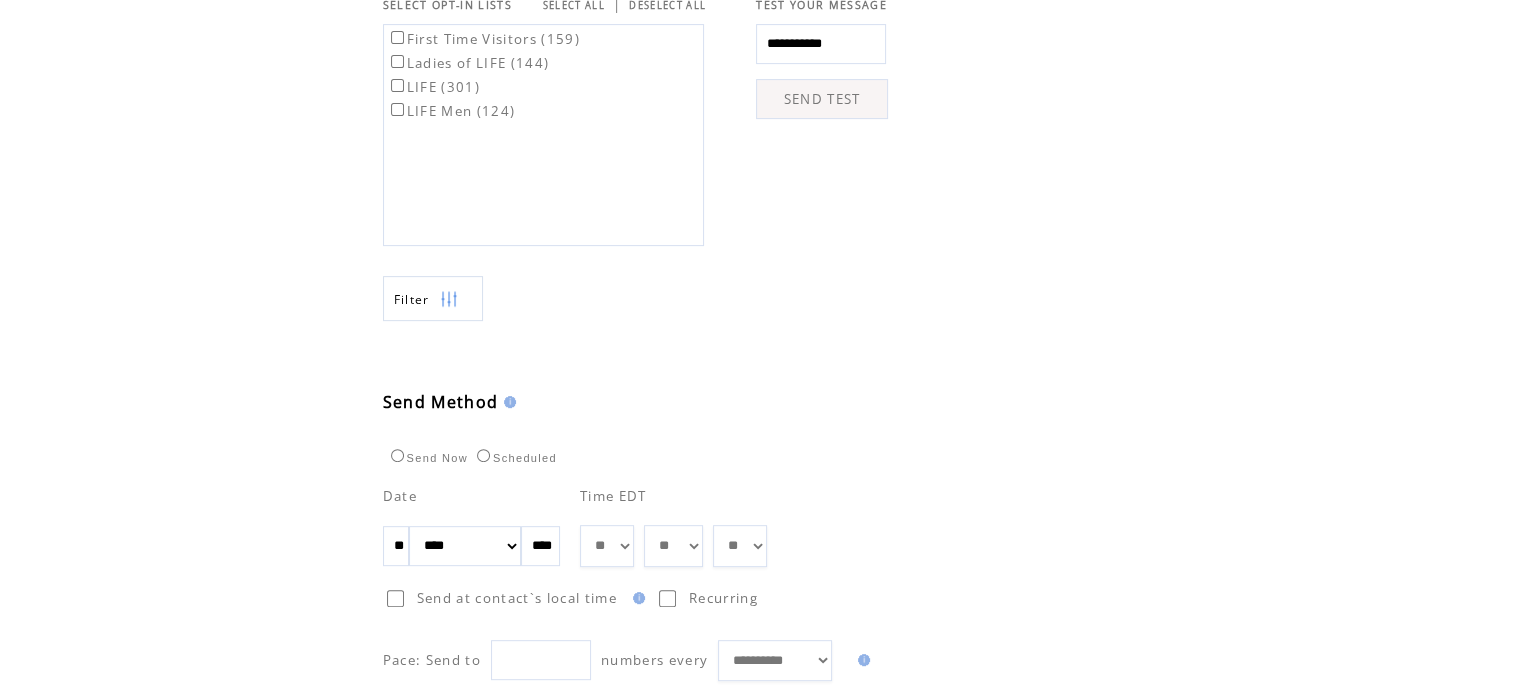 click at bounding box center [639, 546] 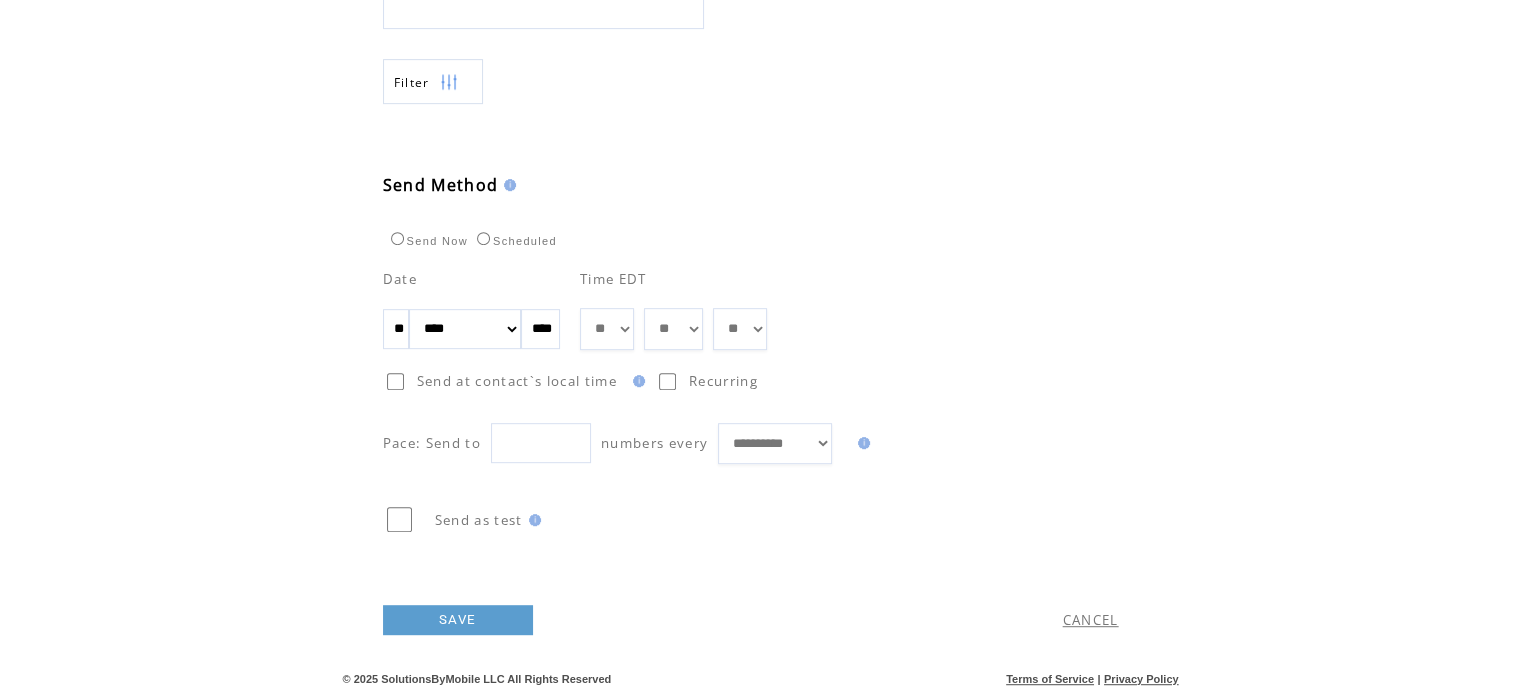 scroll, scrollTop: 944, scrollLeft: 0, axis: vertical 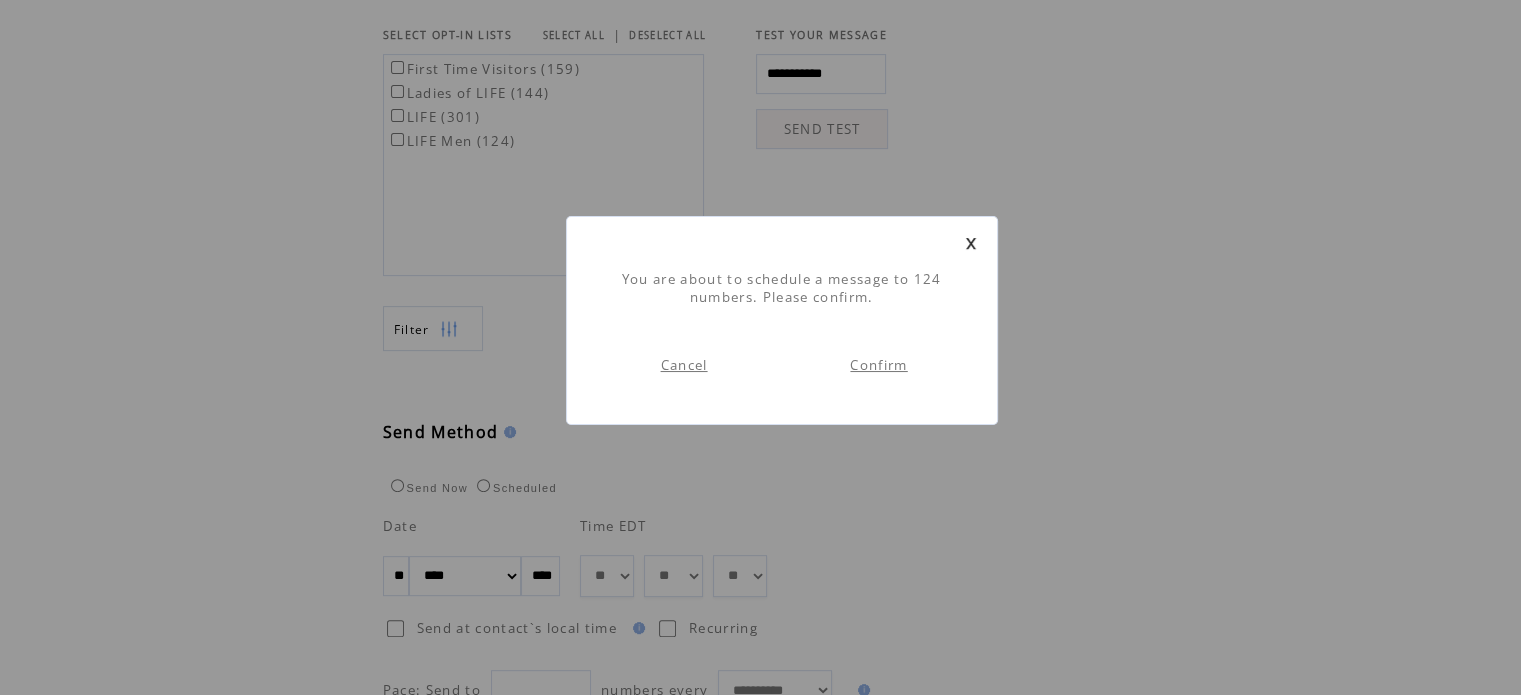 click on "Confirm" at bounding box center (878, 365) 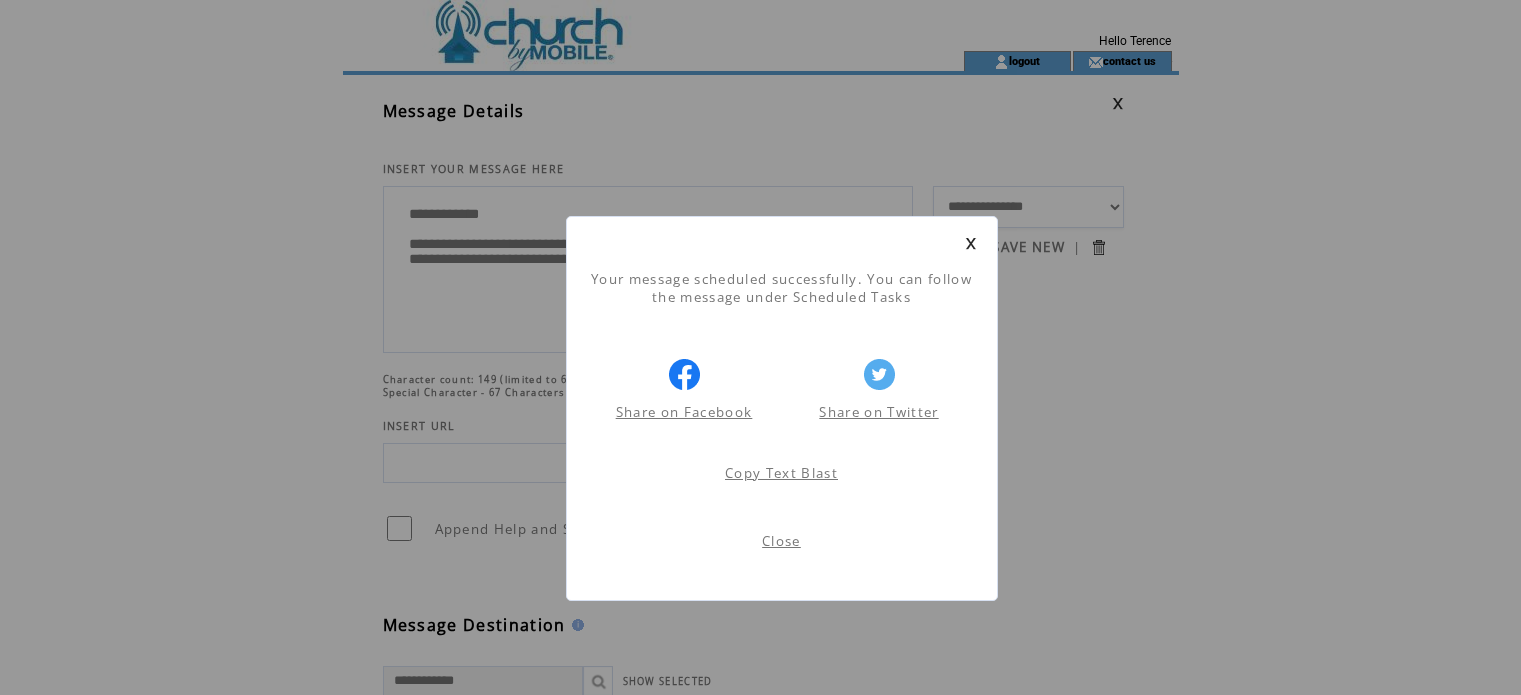 scroll, scrollTop: 0, scrollLeft: 0, axis: both 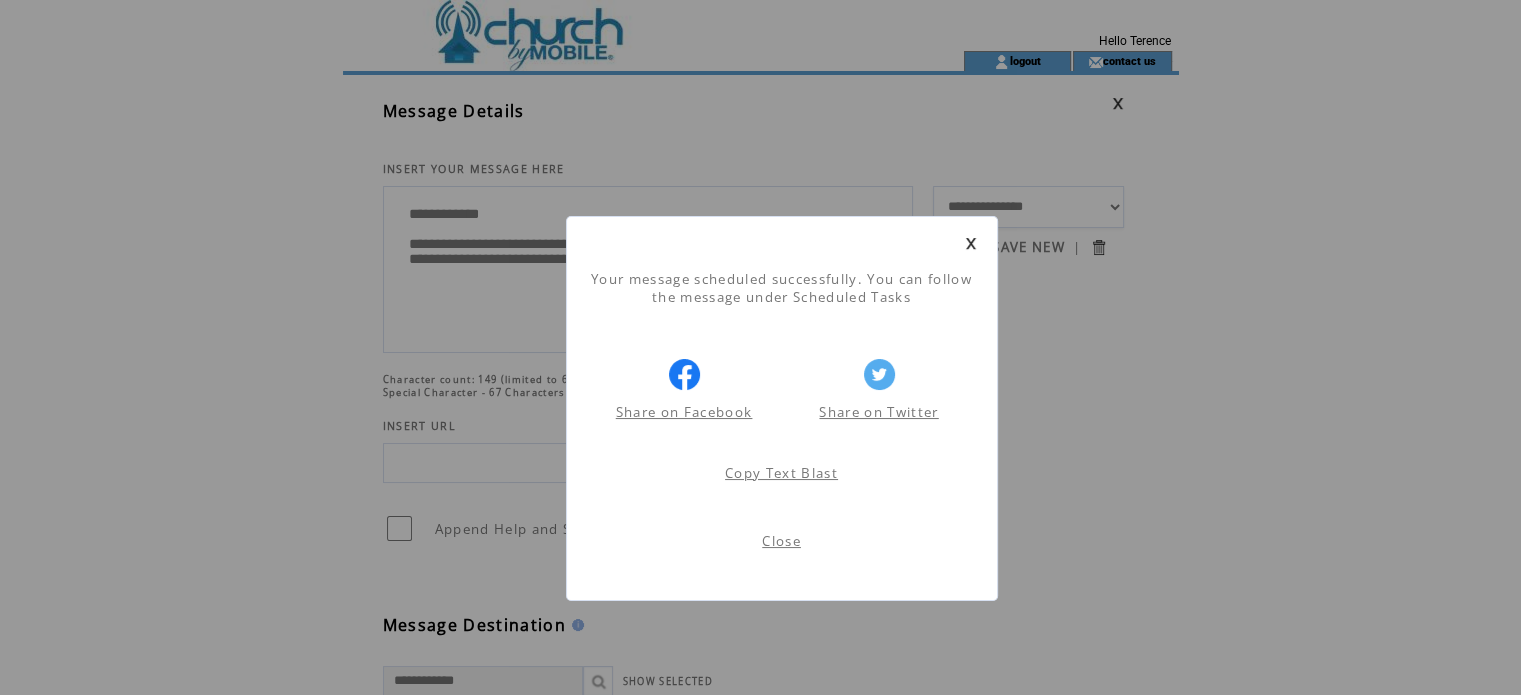 click on "Close" at bounding box center (781, 541) 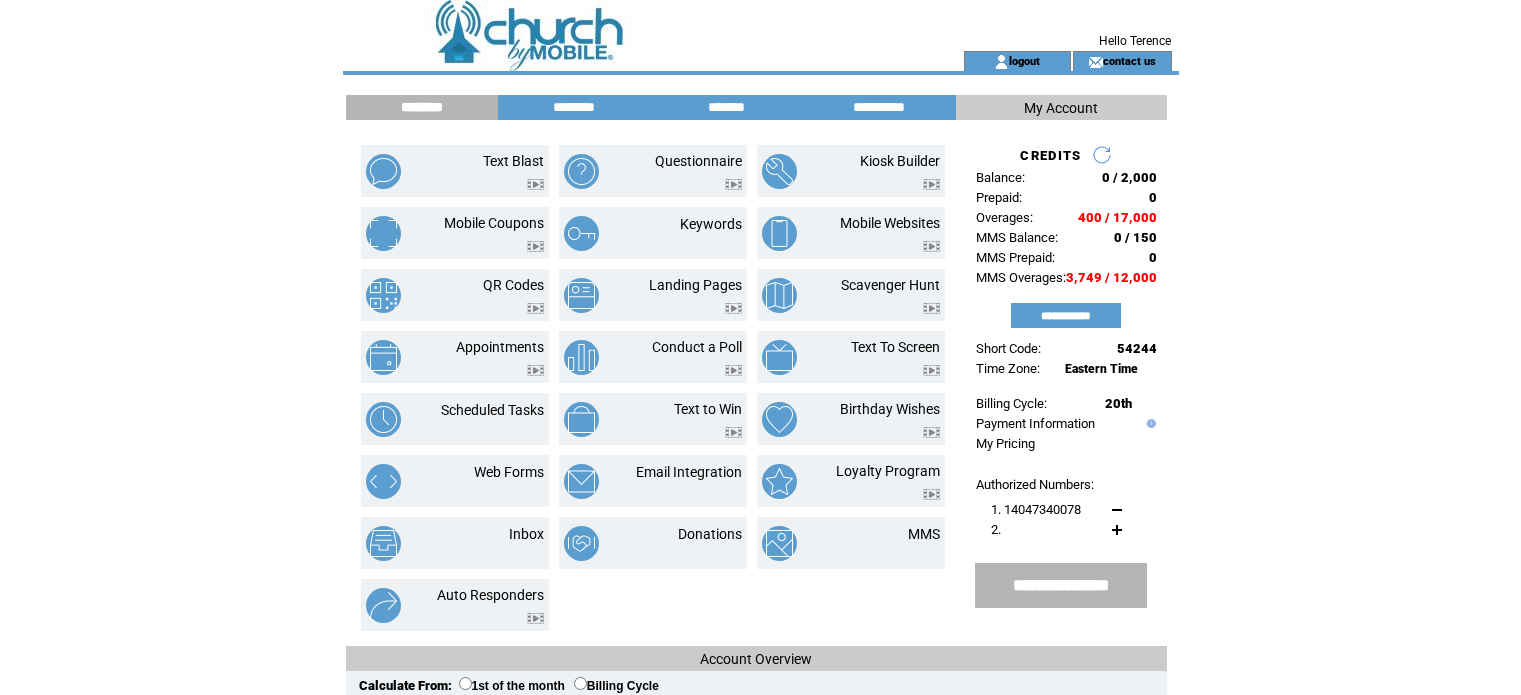 scroll, scrollTop: 0, scrollLeft: 0, axis: both 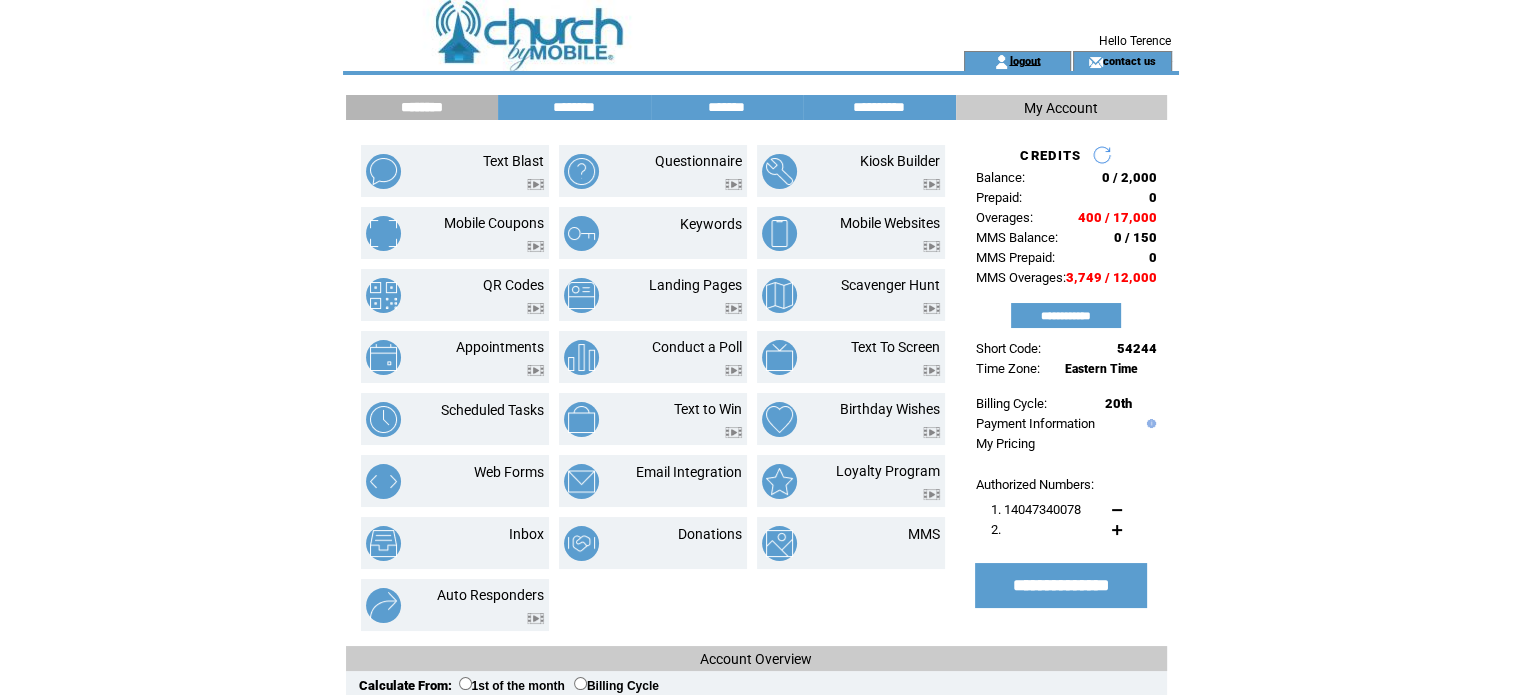 click on "logout" at bounding box center [1024, 60] 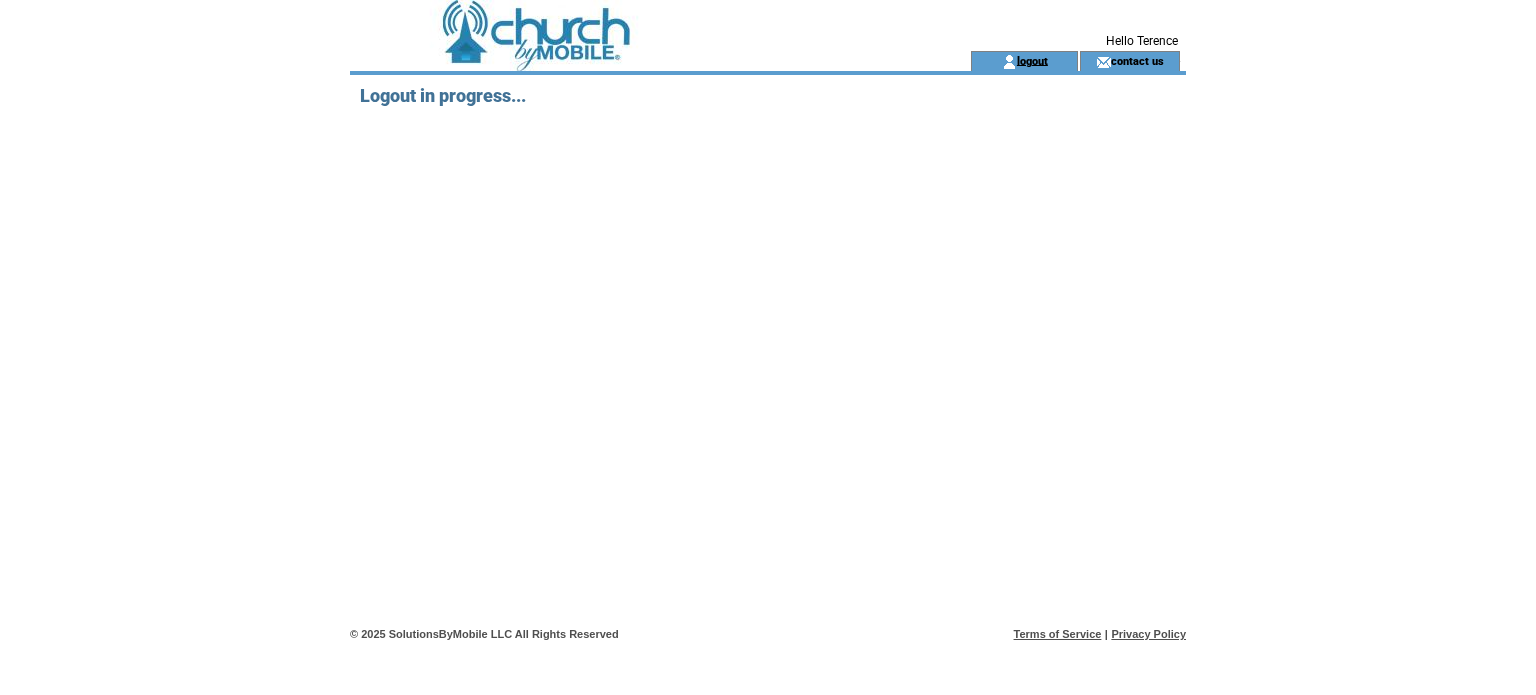 scroll, scrollTop: 0, scrollLeft: 0, axis: both 